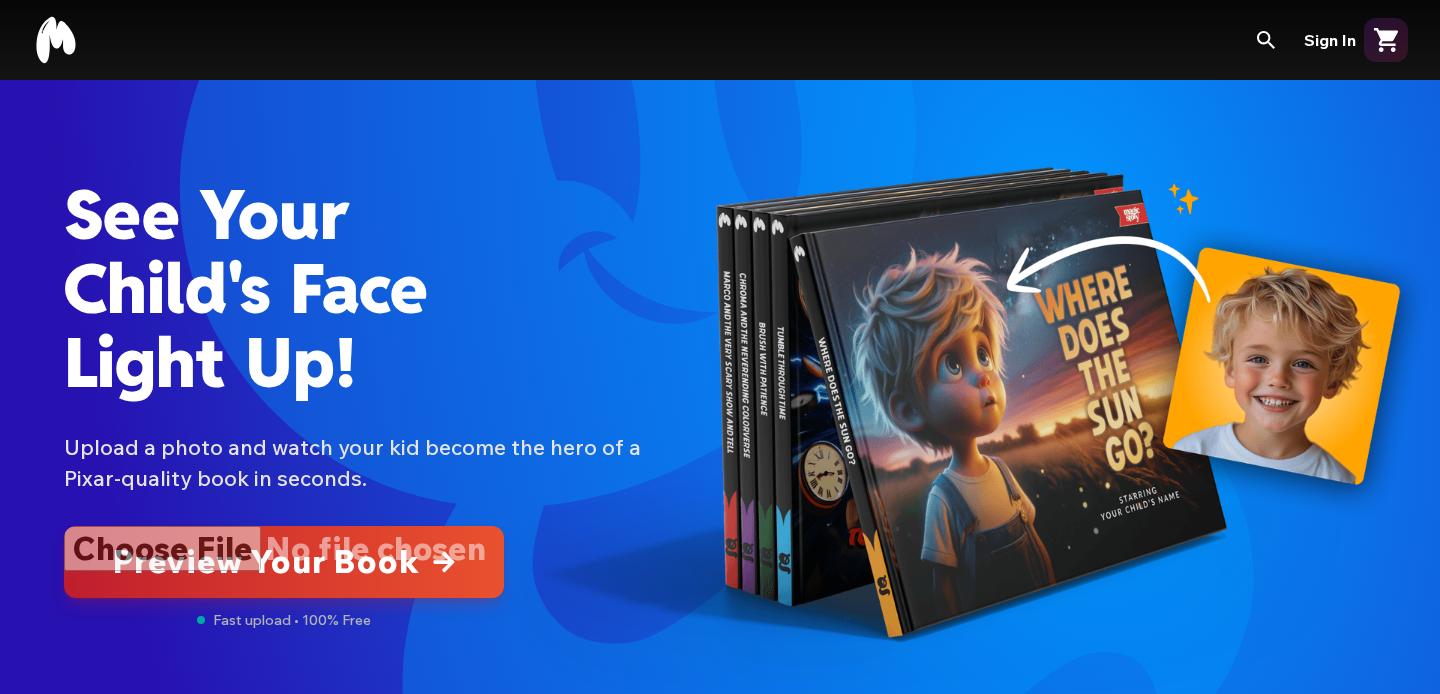 scroll, scrollTop: 0, scrollLeft: 0, axis: both 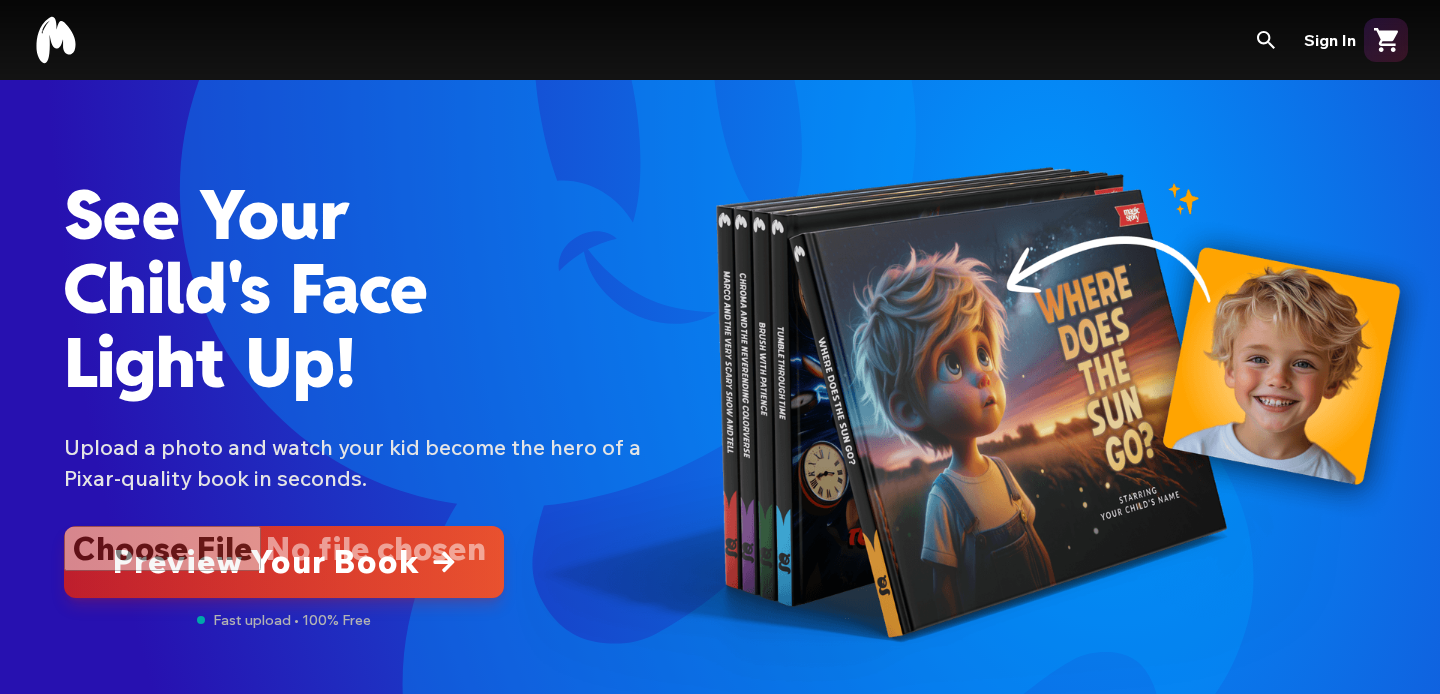 click at bounding box center [284, 562] 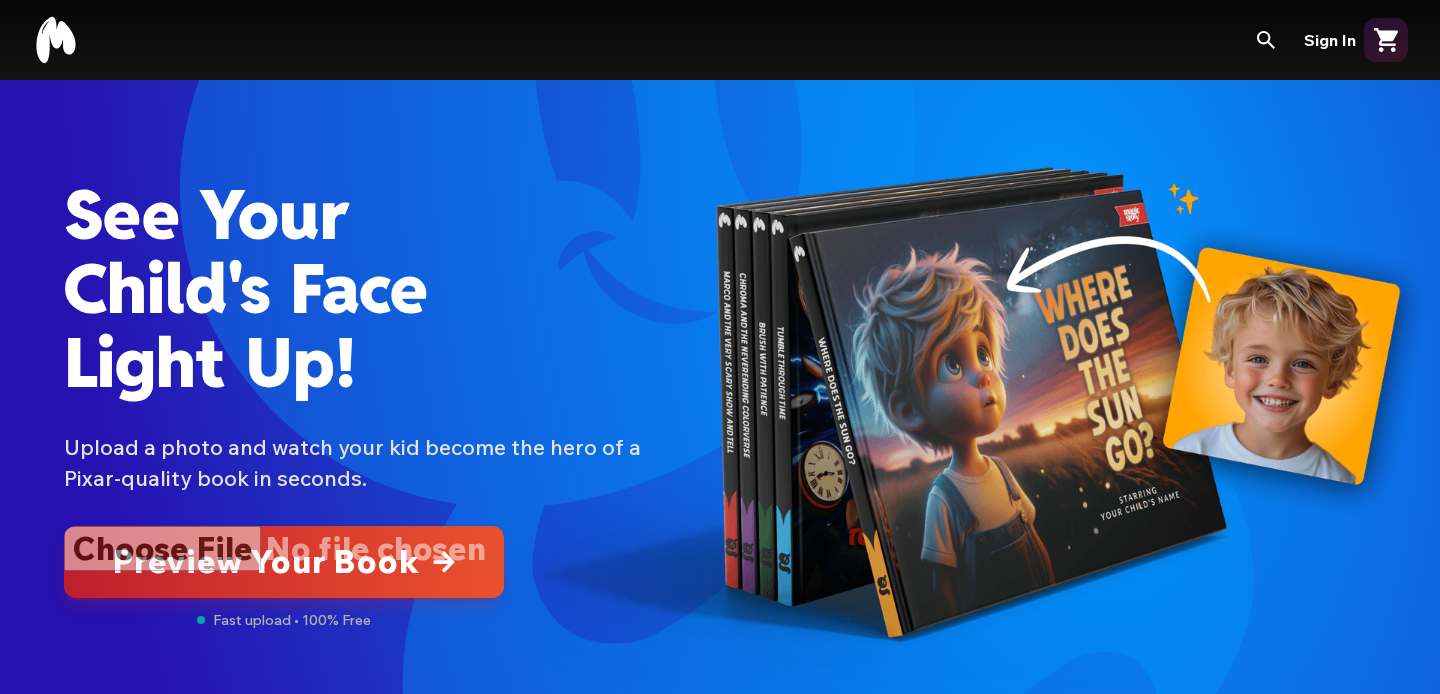 click 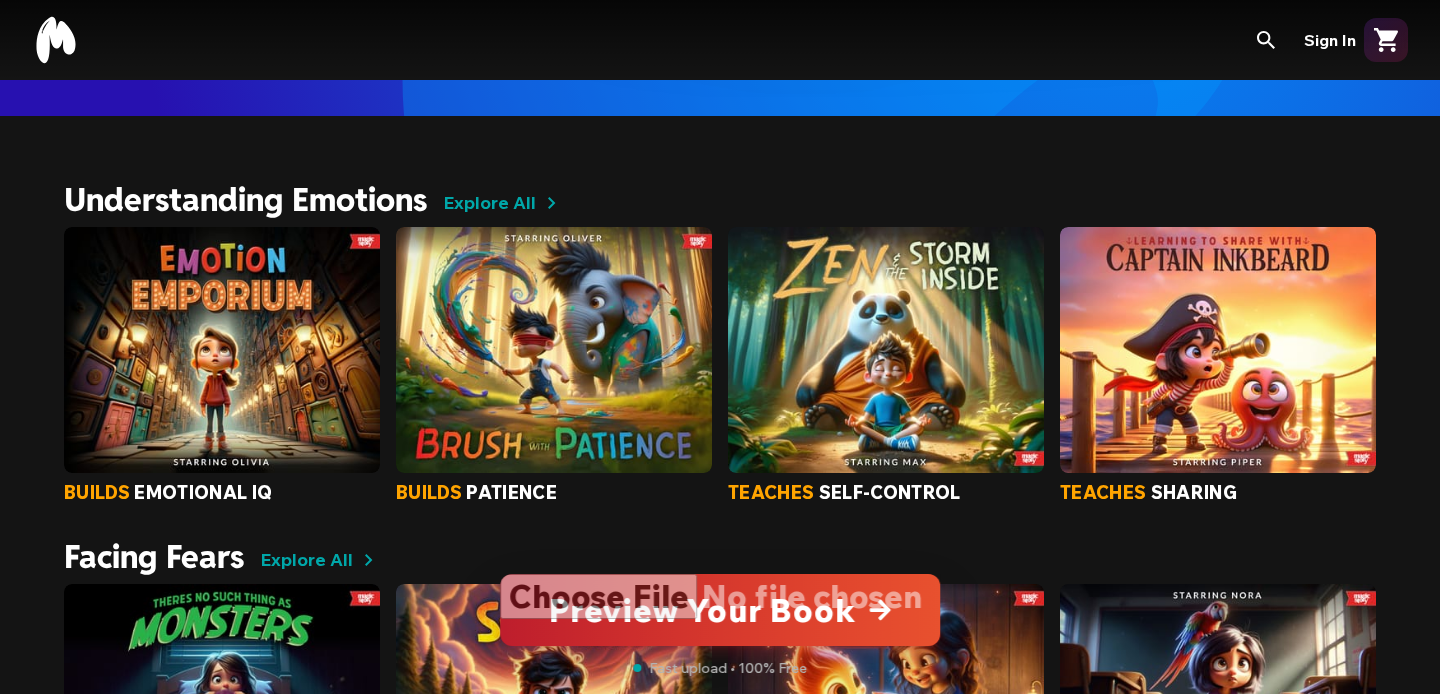 scroll, scrollTop: 0, scrollLeft: 0, axis: both 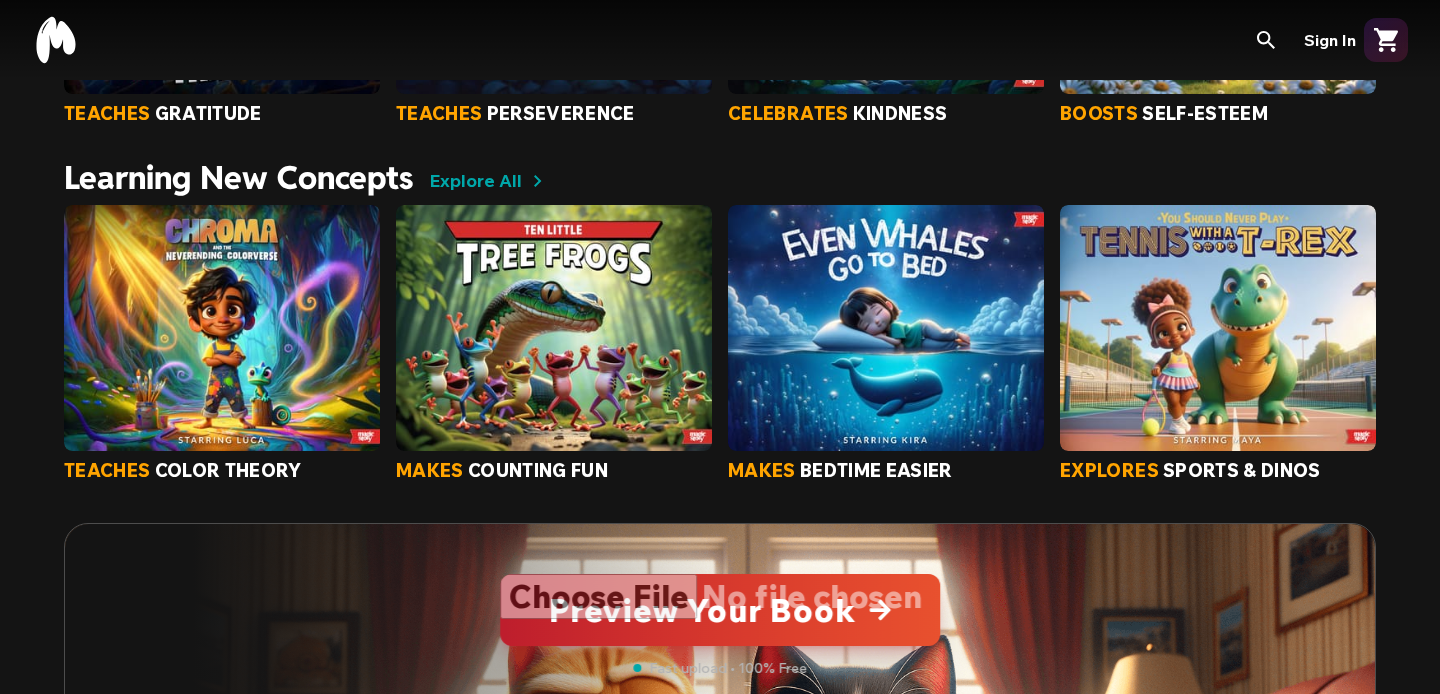 click on "Explore All" at bounding box center (475, 181) 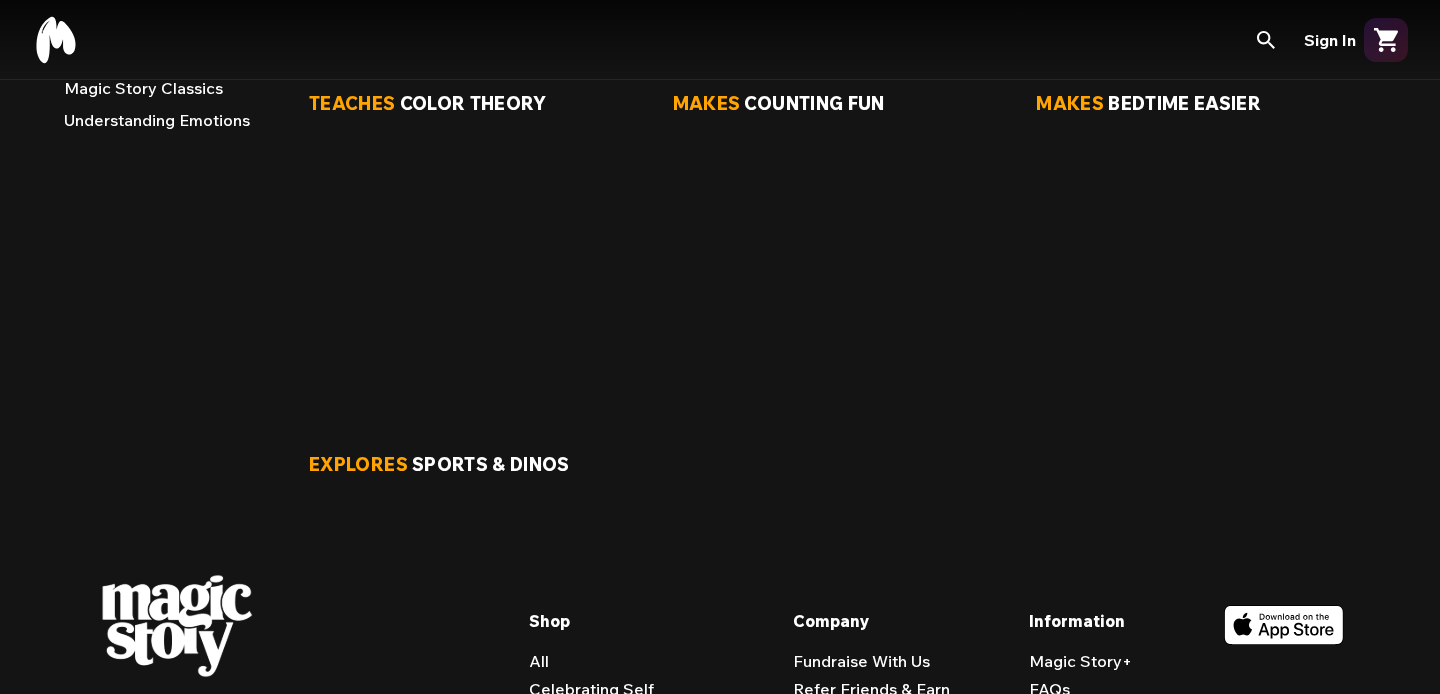 scroll, scrollTop: 402, scrollLeft: 0, axis: vertical 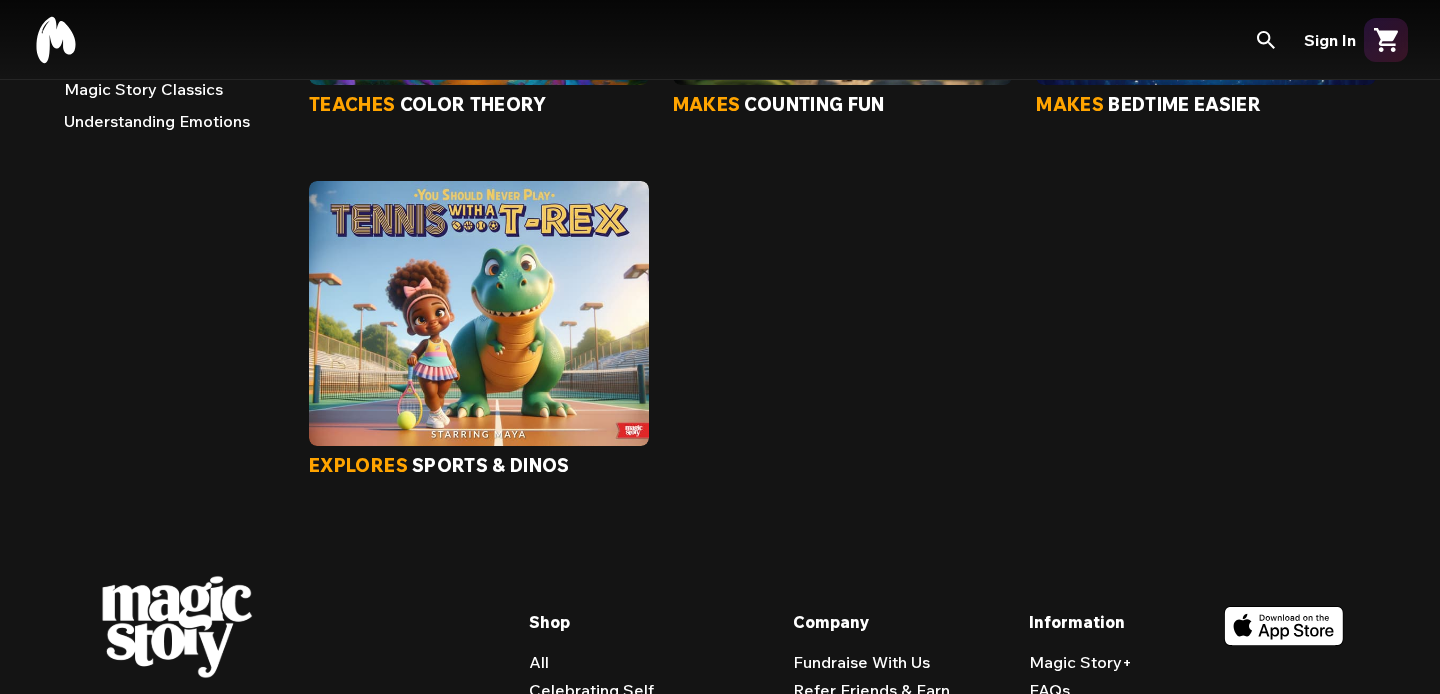 click at bounding box center (479, 313) 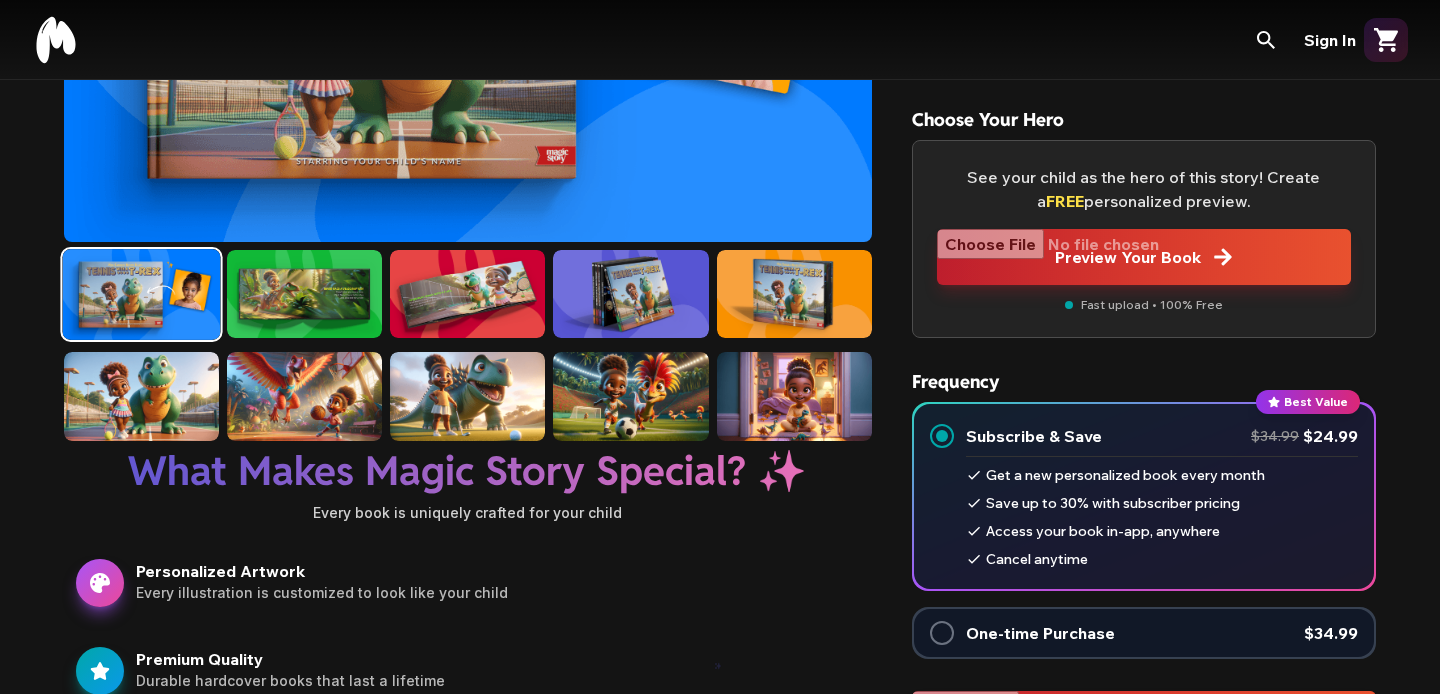 scroll, scrollTop: 346, scrollLeft: 0, axis: vertical 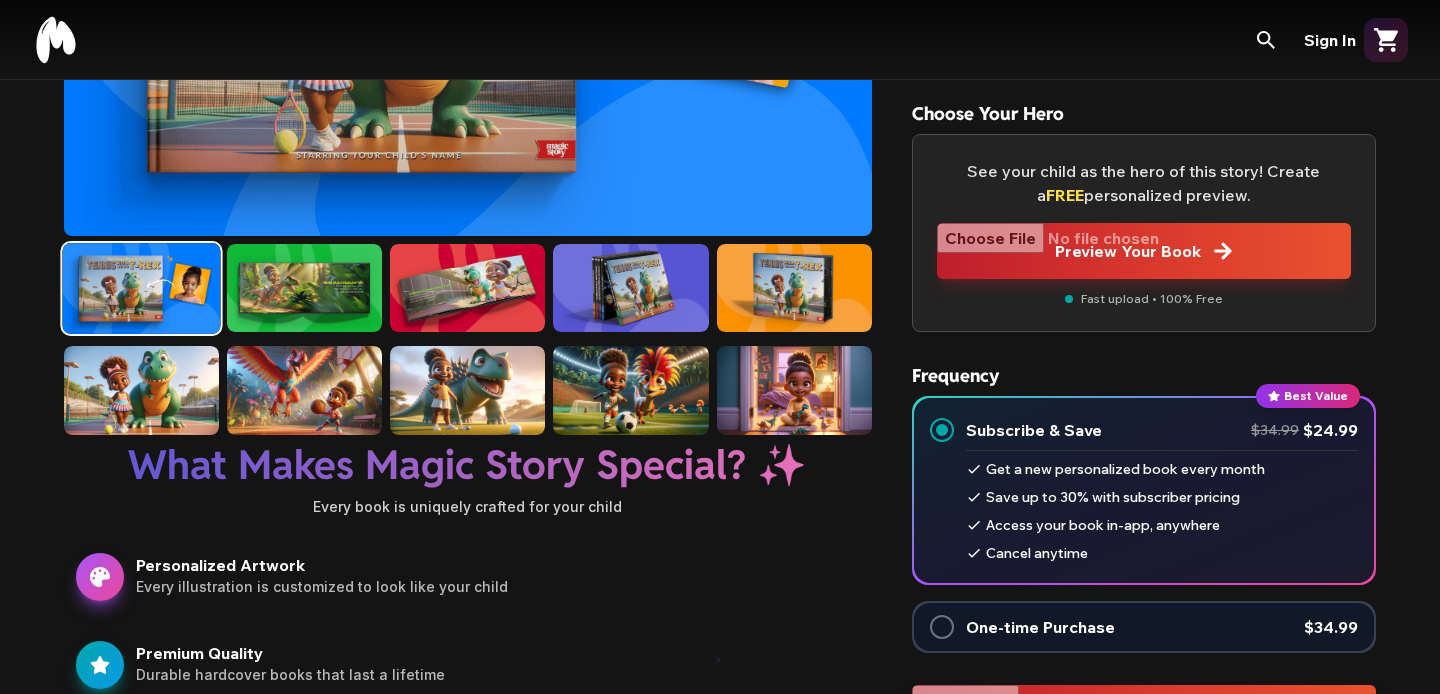 click on "One-time Purchase" at bounding box center (1040, 627) 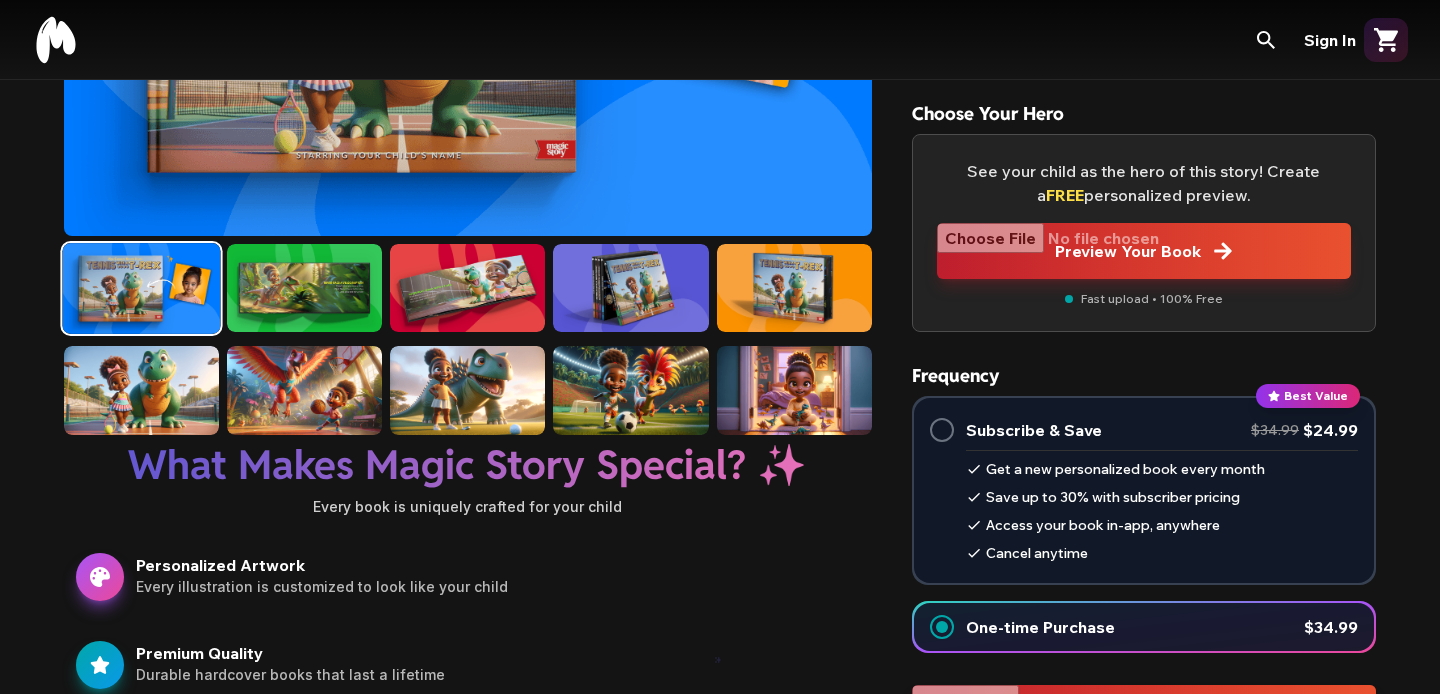 click at bounding box center [1144, 251] 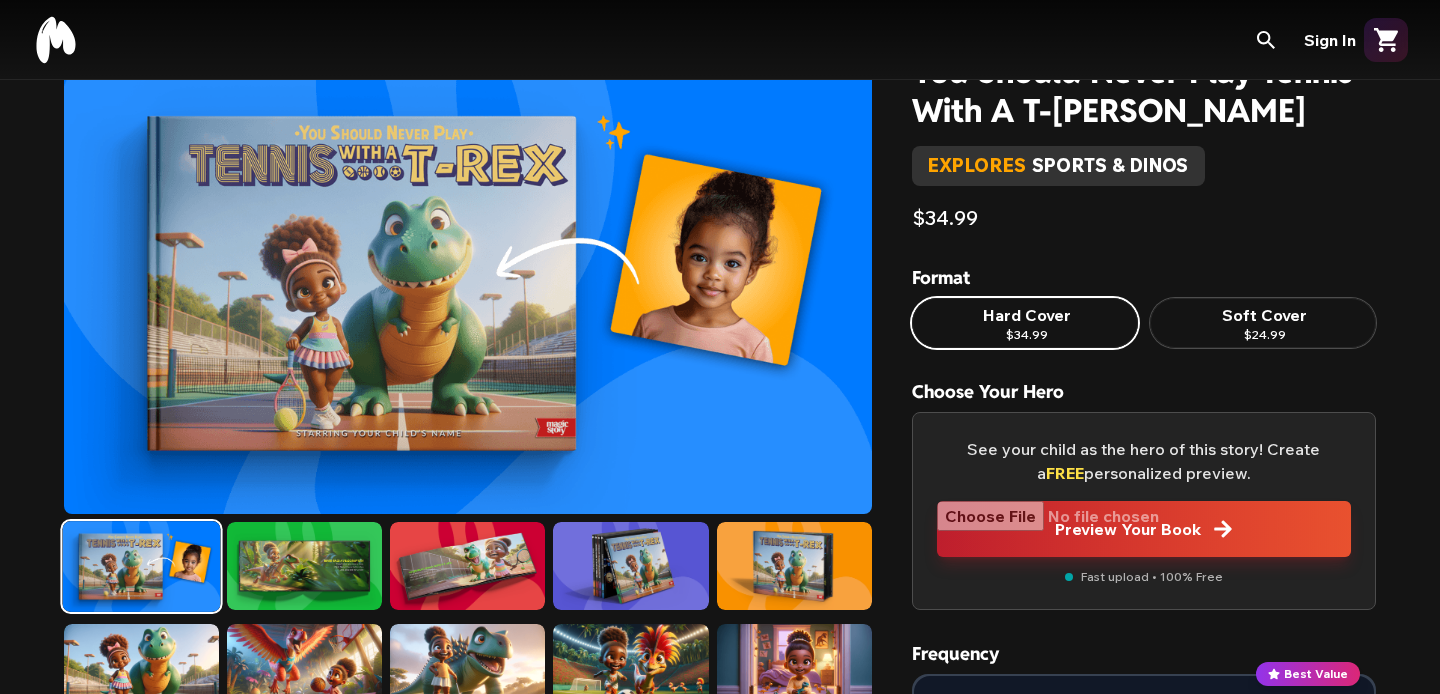 scroll, scrollTop: 63, scrollLeft: 0, axis: vertical 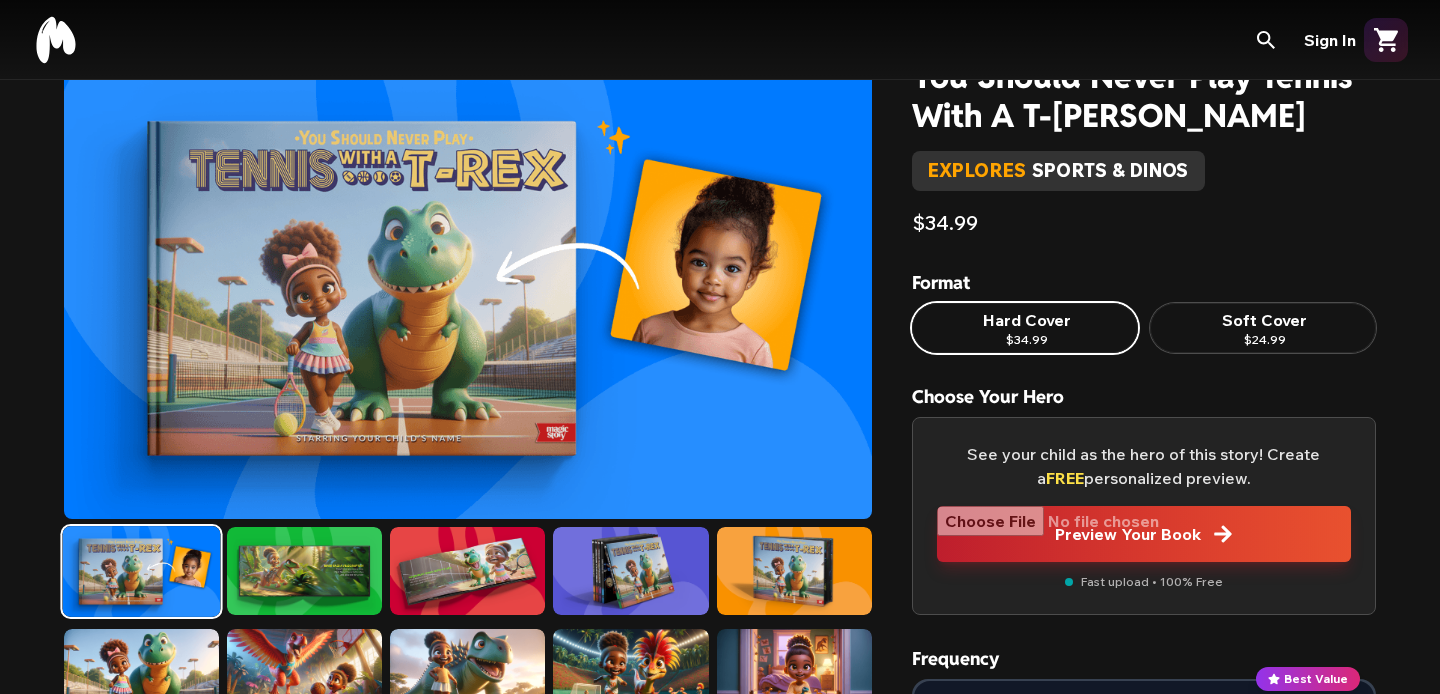 click at bounding box center [1144, 534] 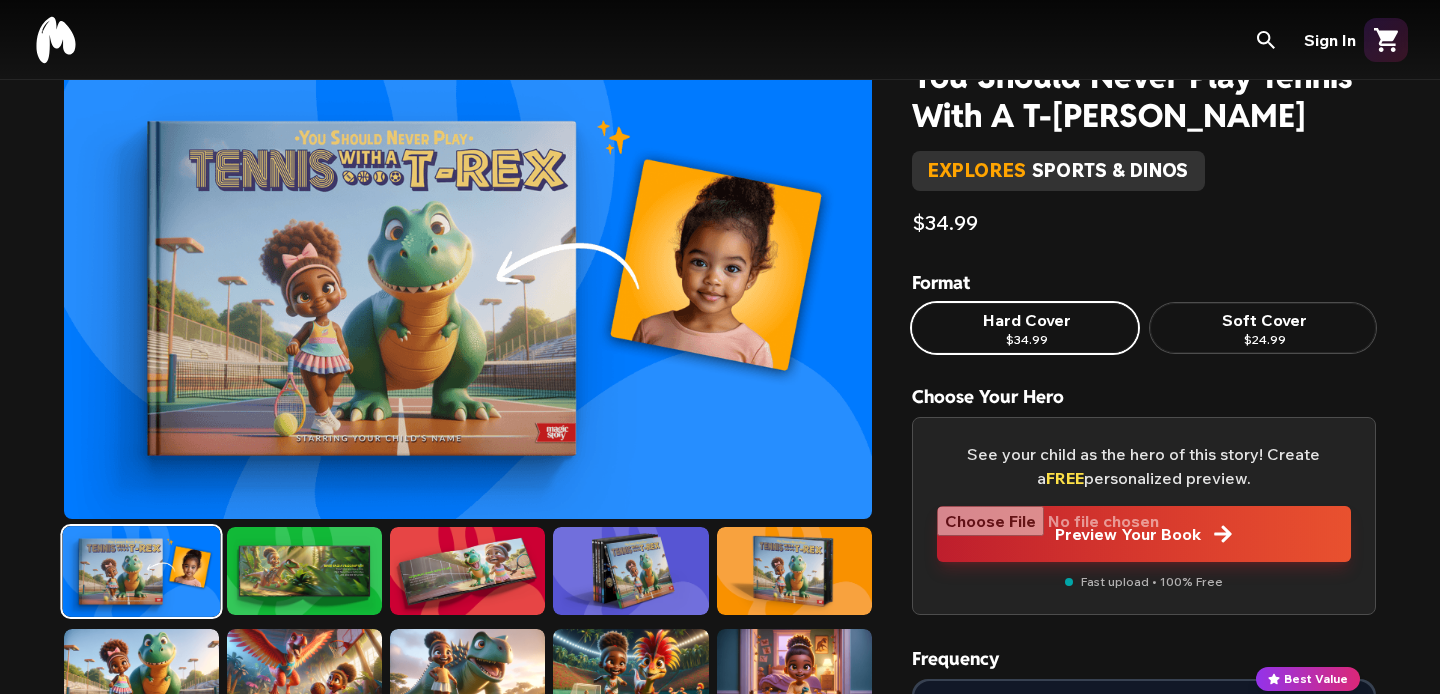 type on "**********" 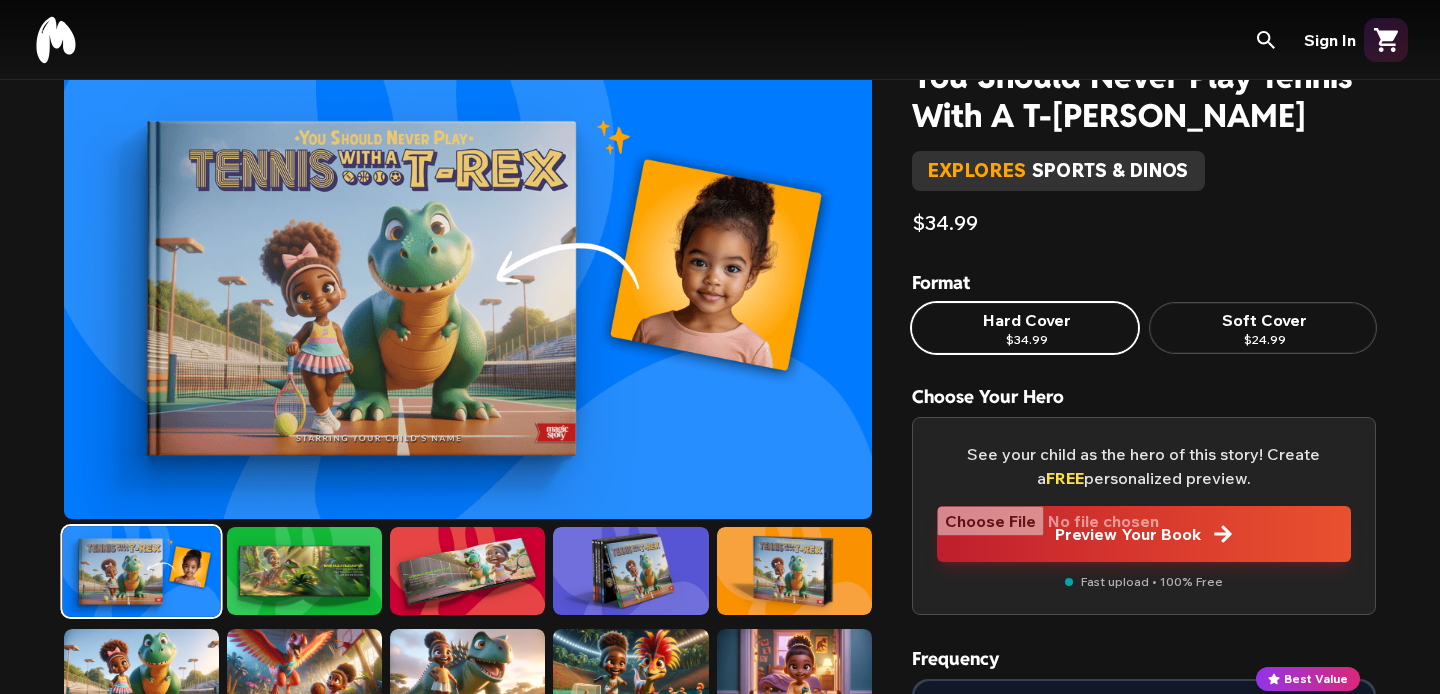 type 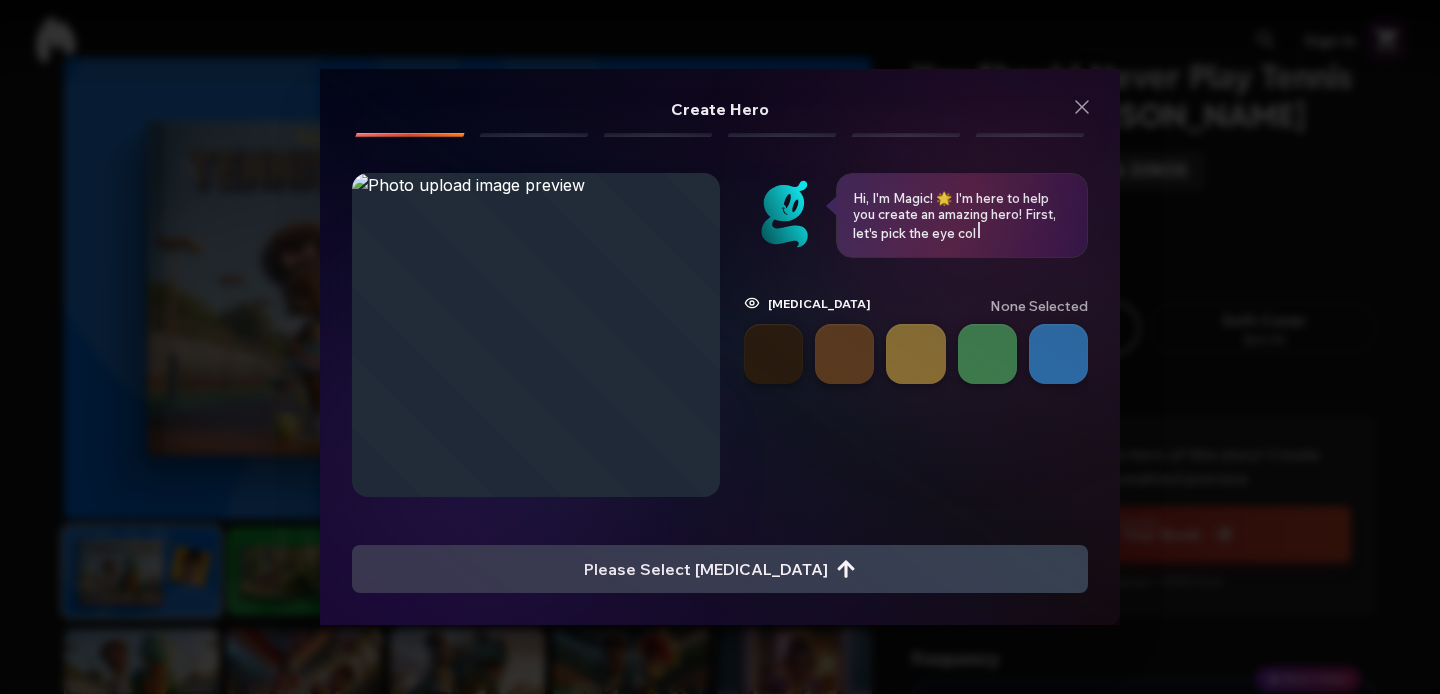 click at bounding box center [844, 353] 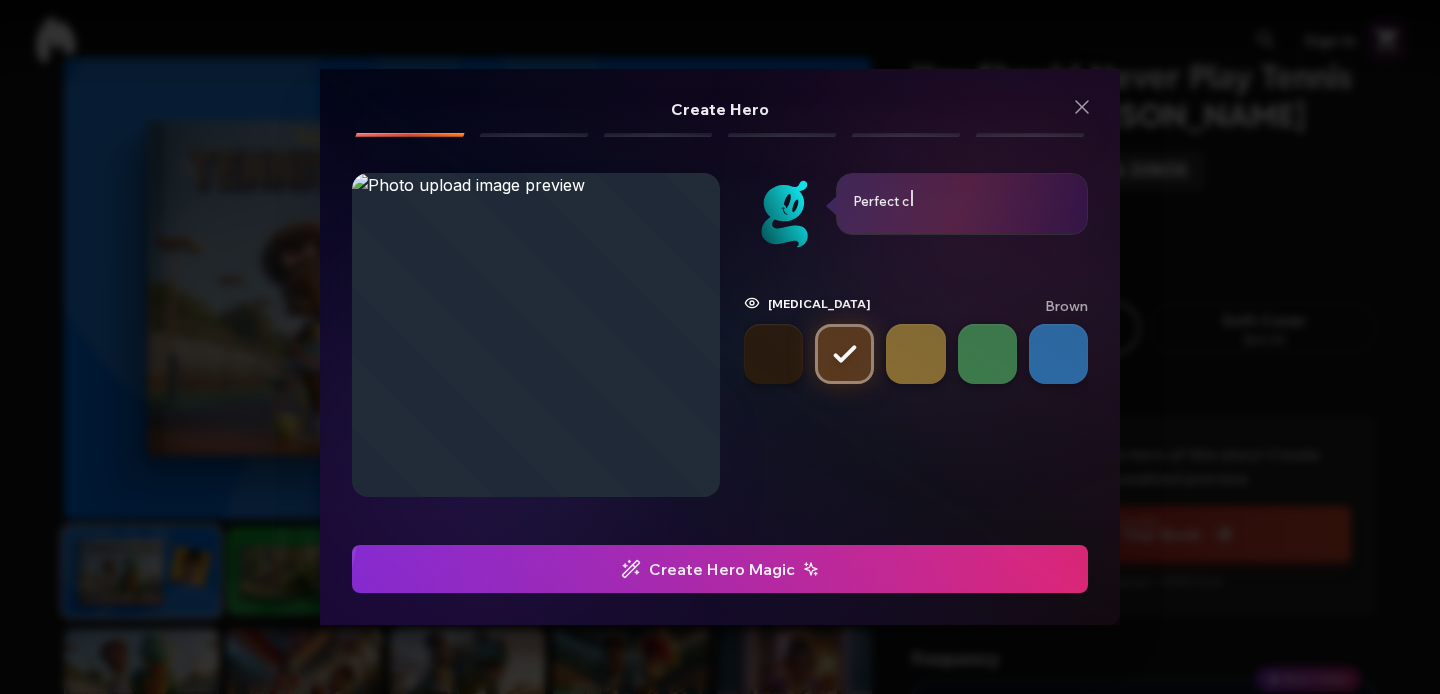 click at bounding box center [915, 353] 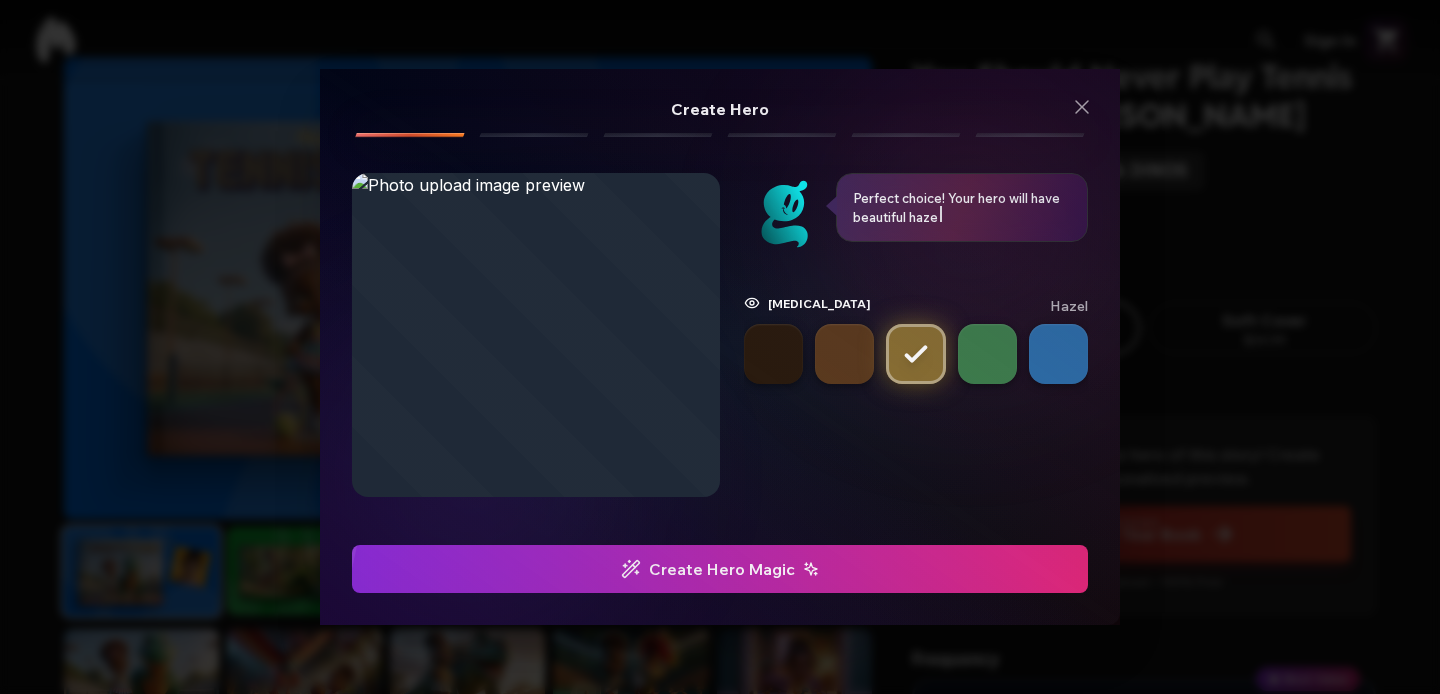 click at bounding box center [720, 569] 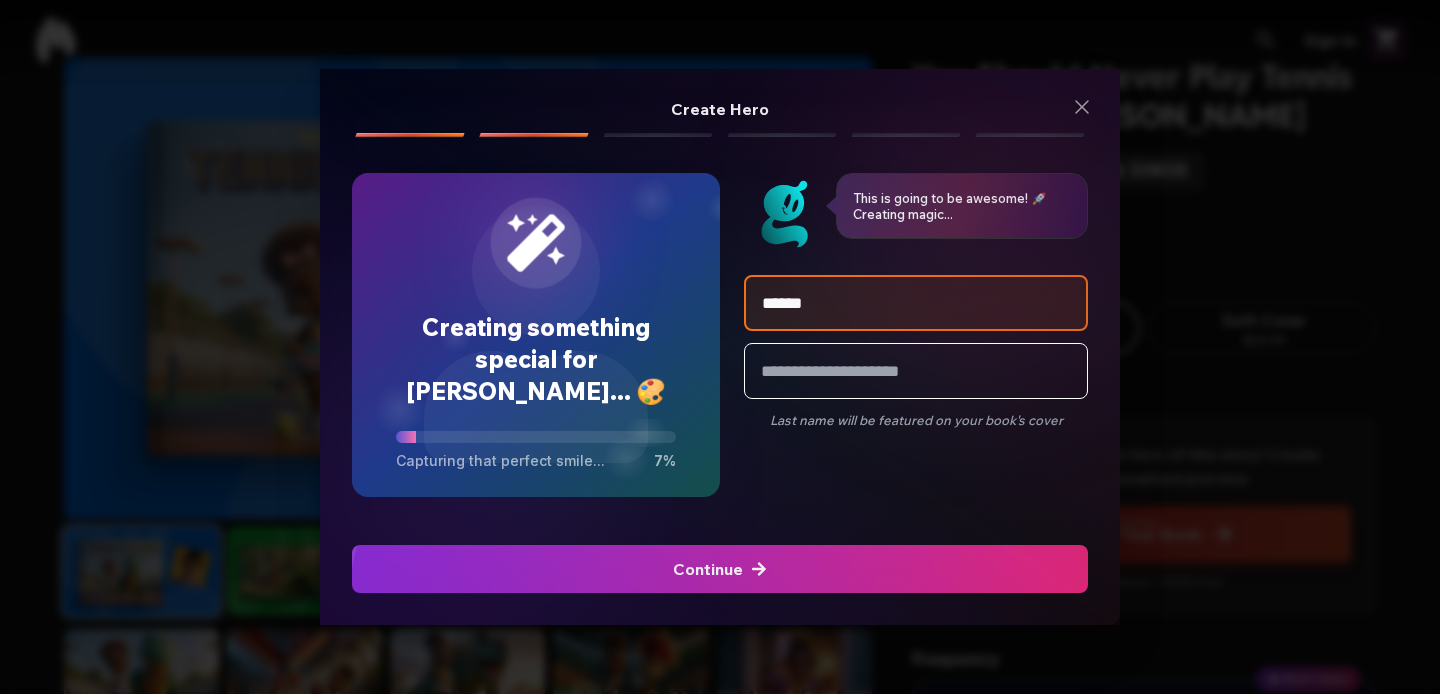 type on "******" 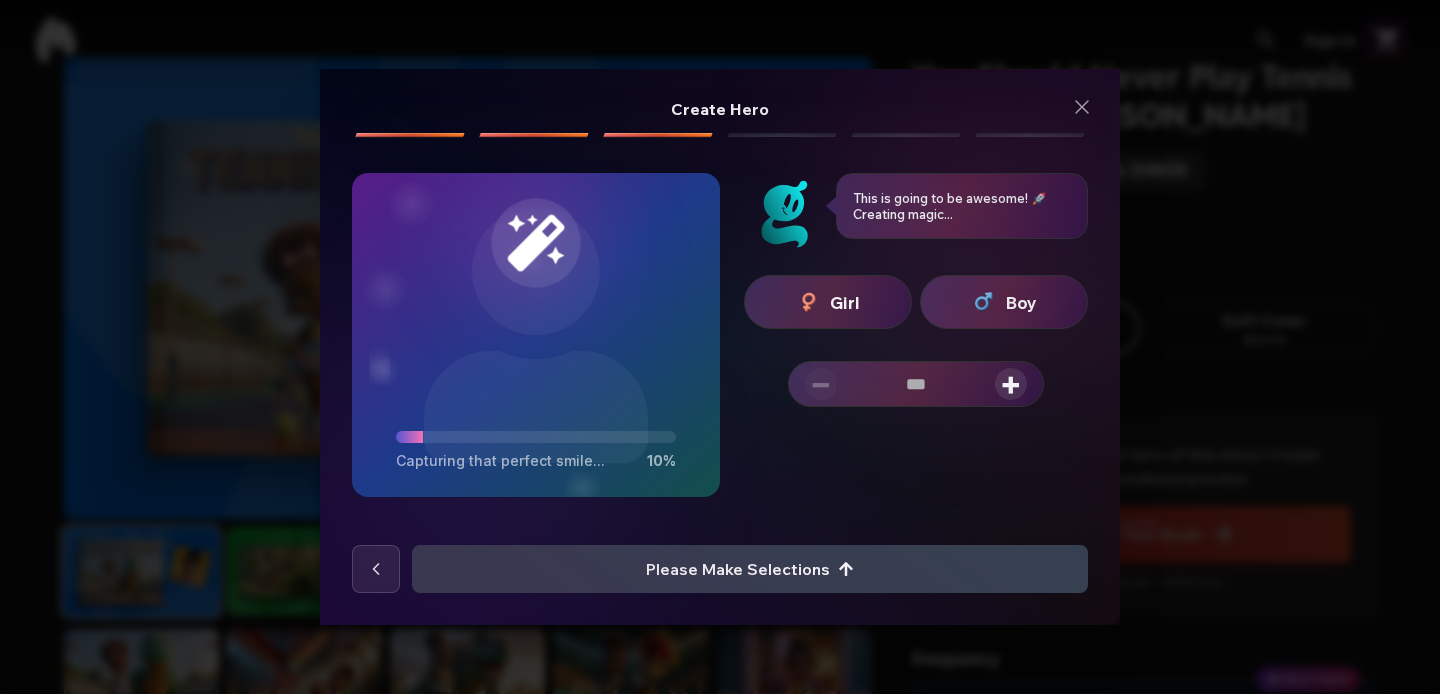 click at bounding box center [984, 302] 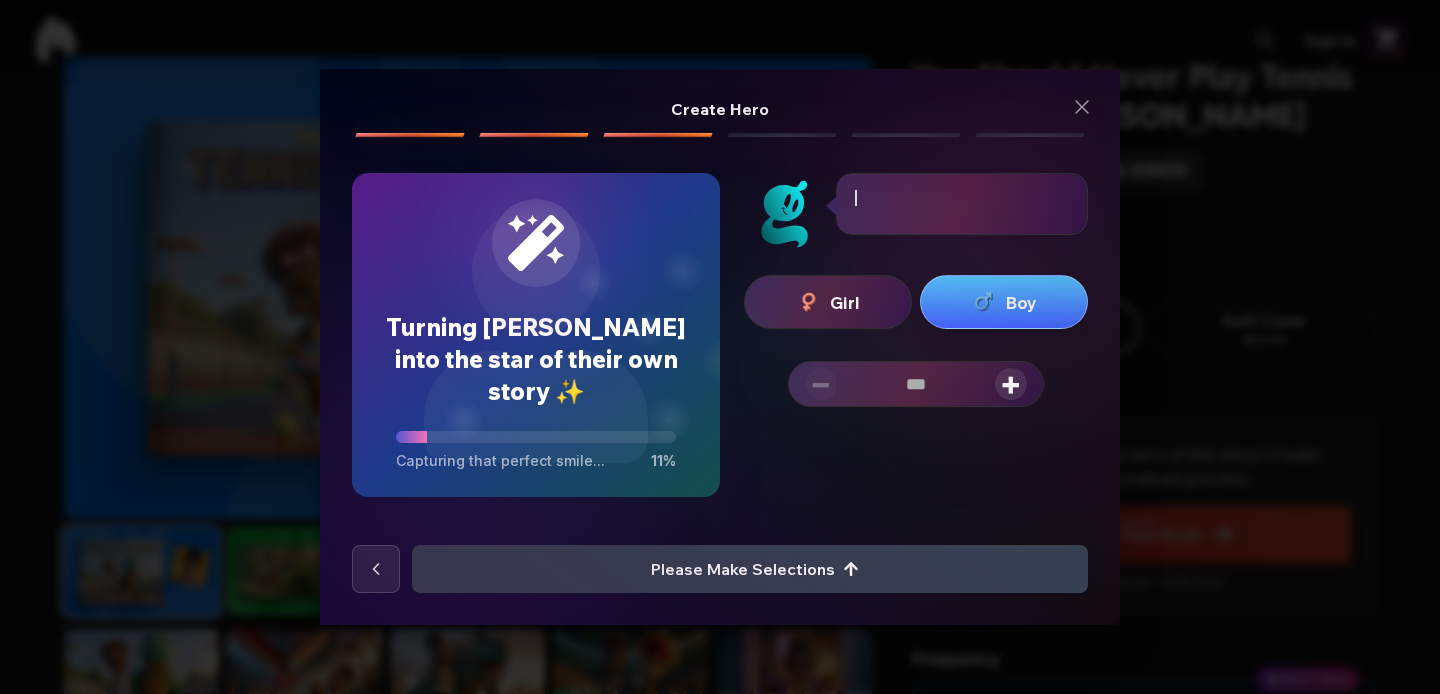 click on "+" at bounding box center [1011, 384] 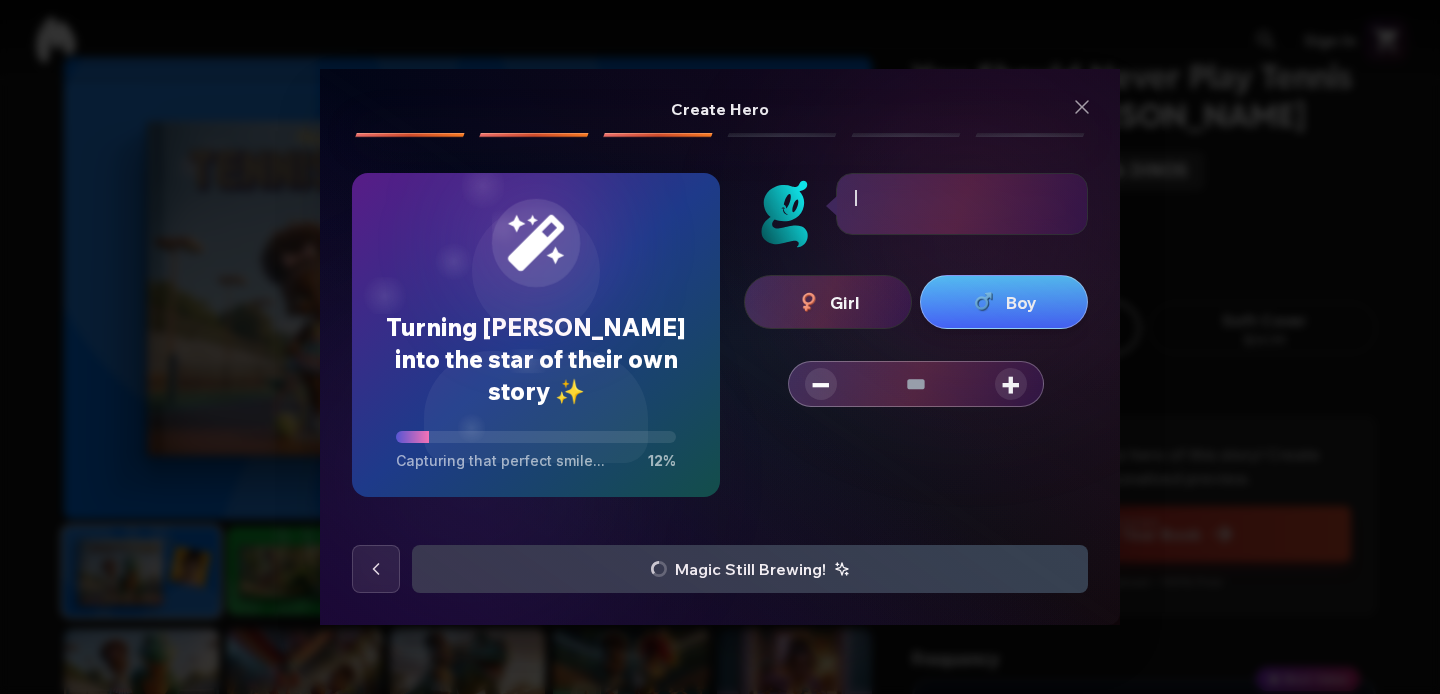 click on "+" at bounding box center [1011, 384] 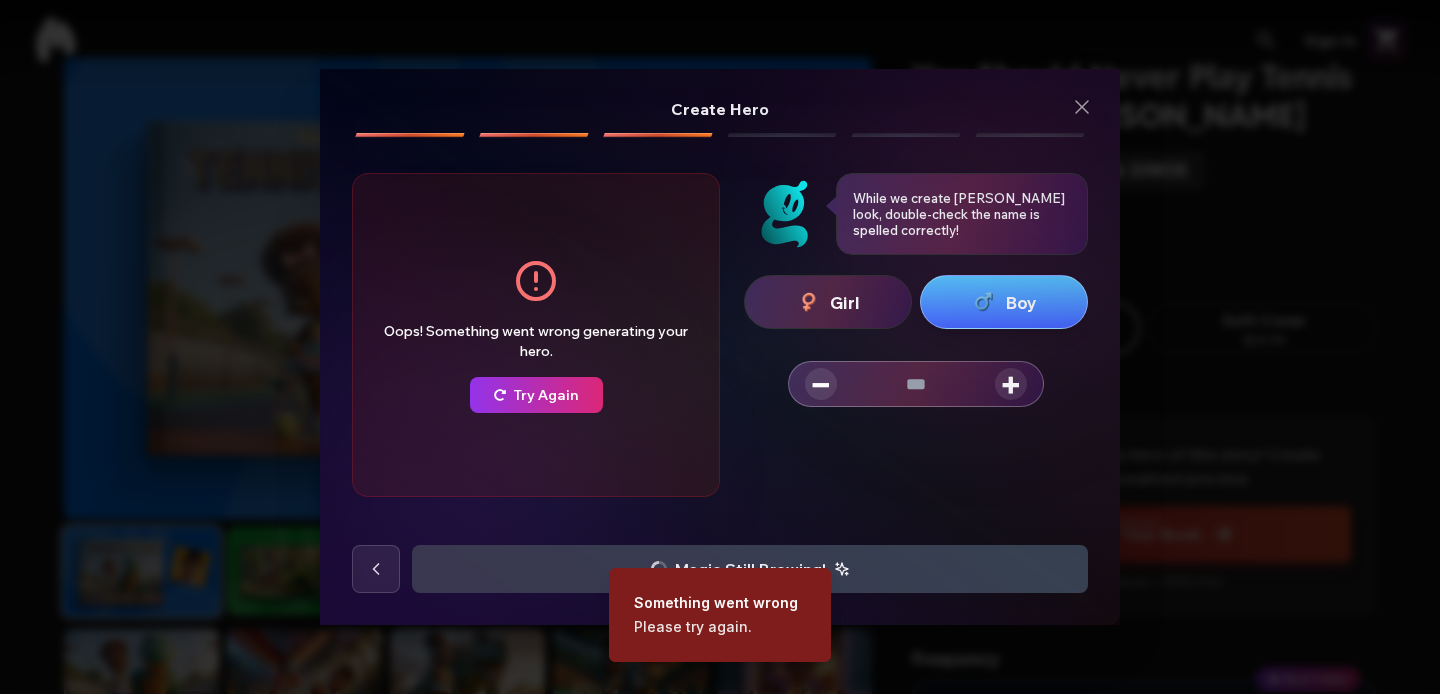 click on "Oops! Something went wrong generating your hero. Try Again" at bounding box center [536, 335] 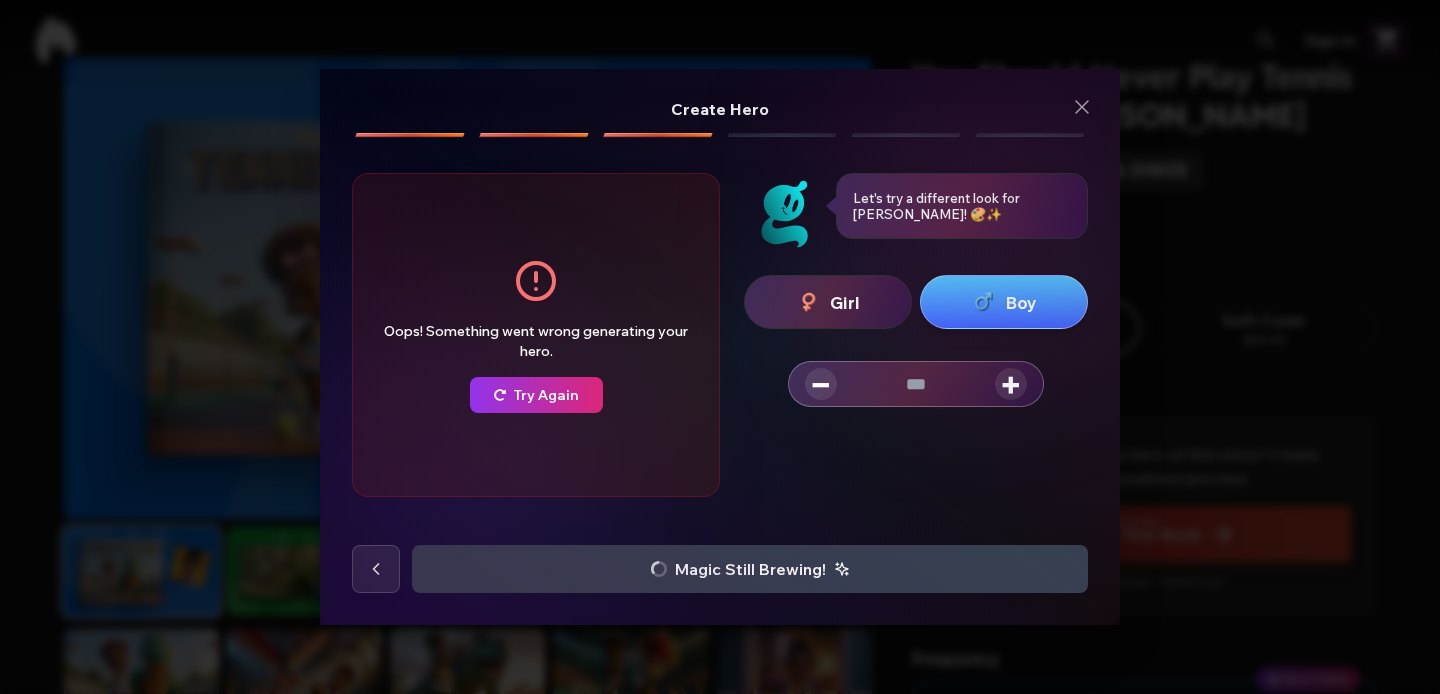 click at bounding box center (376, 569) 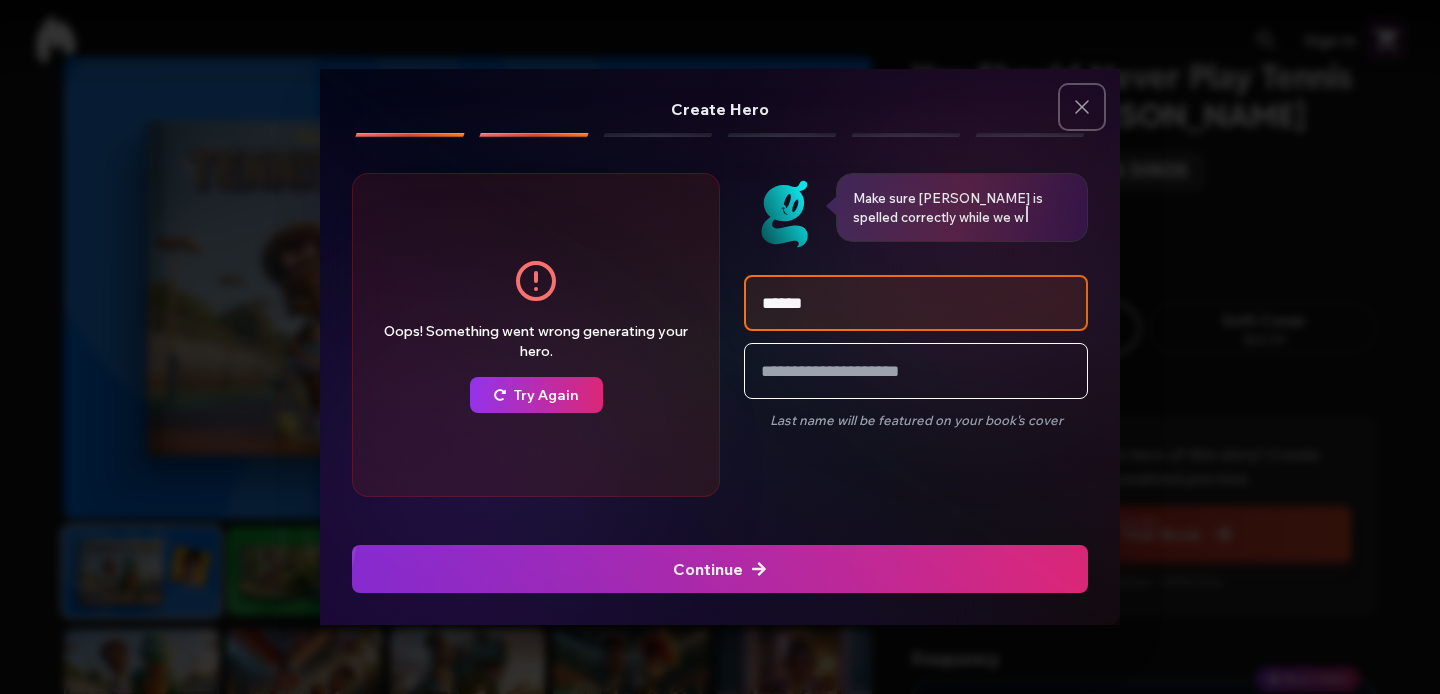 click 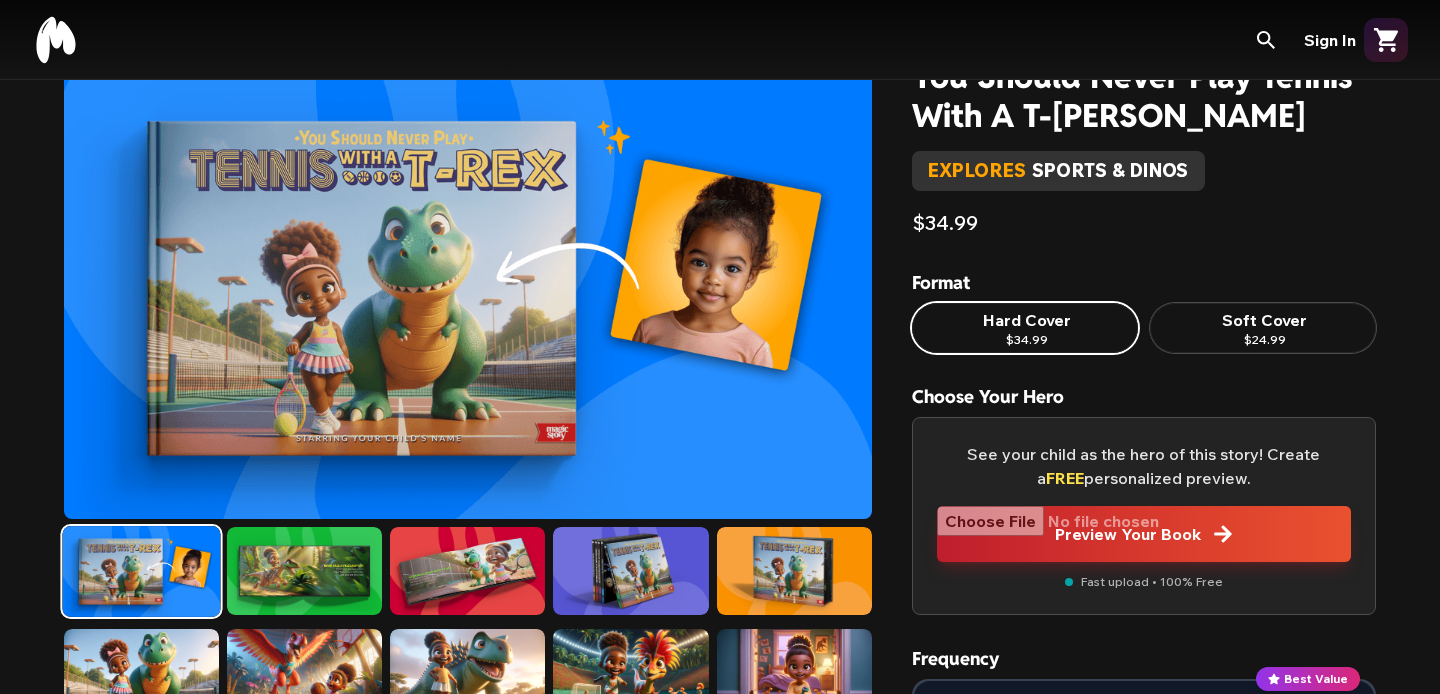 click on "Hard Cover" at bounding box center [1025, 320] 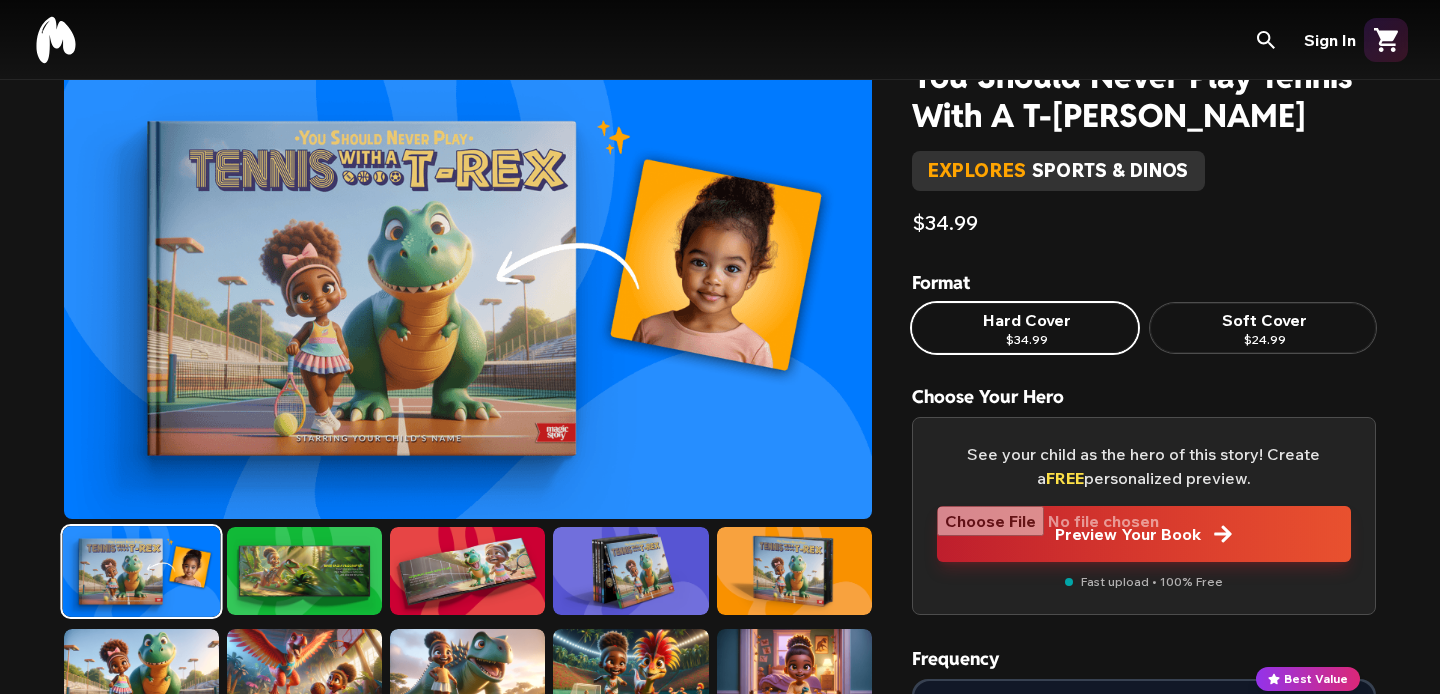 type on "**********" 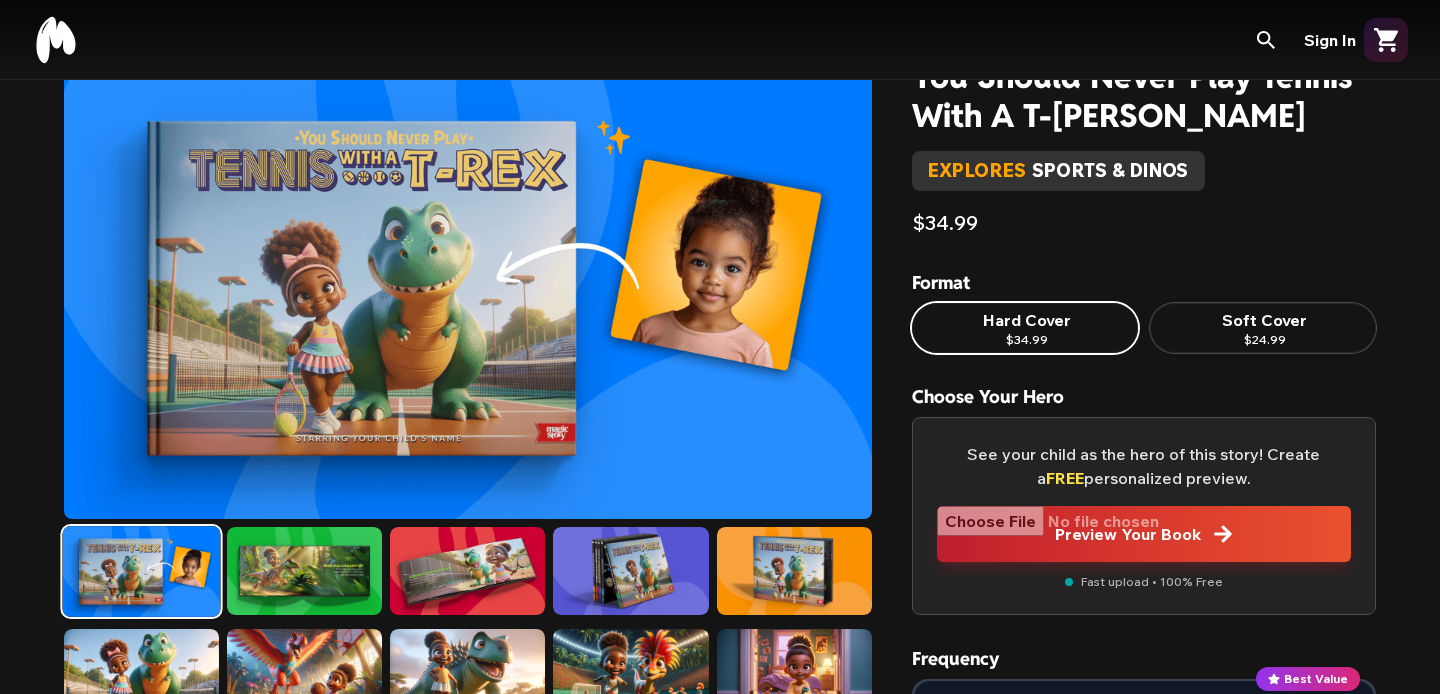 type 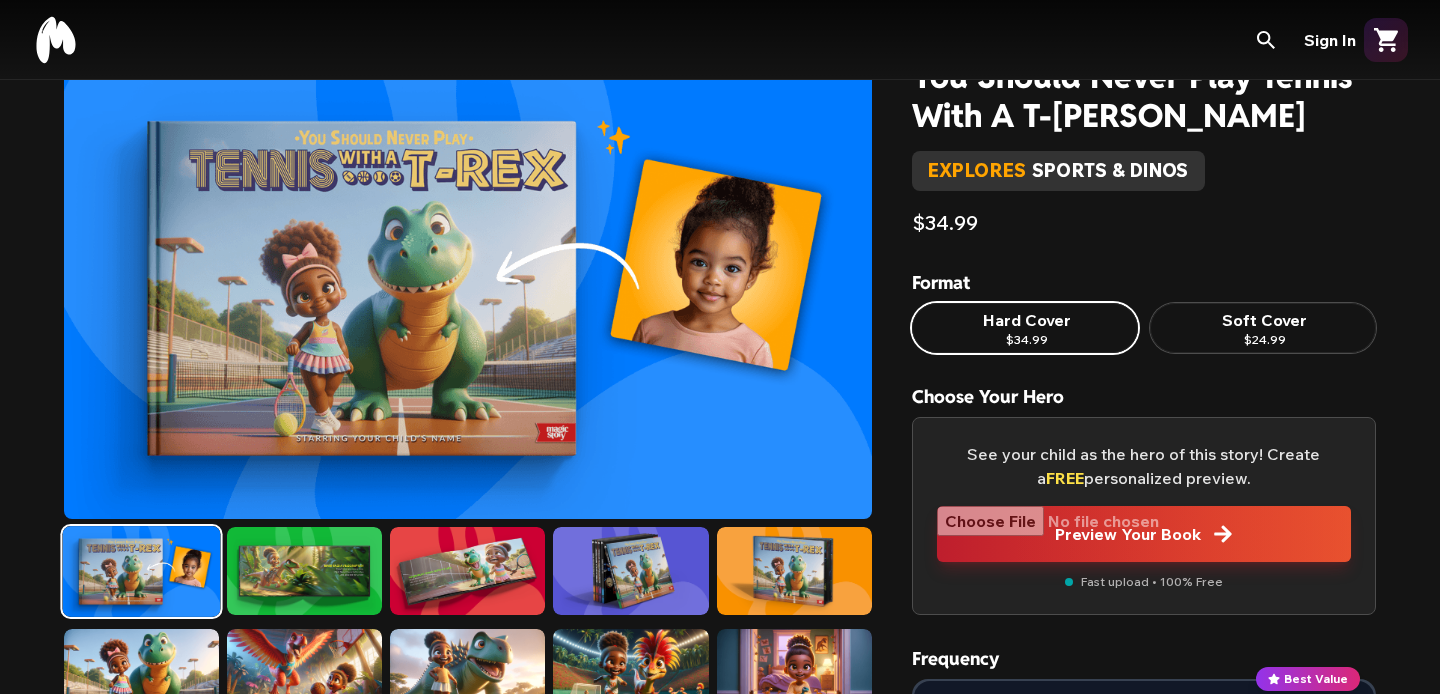 scroll, scrollTop: 0, scrollLeft: 0, axis: both 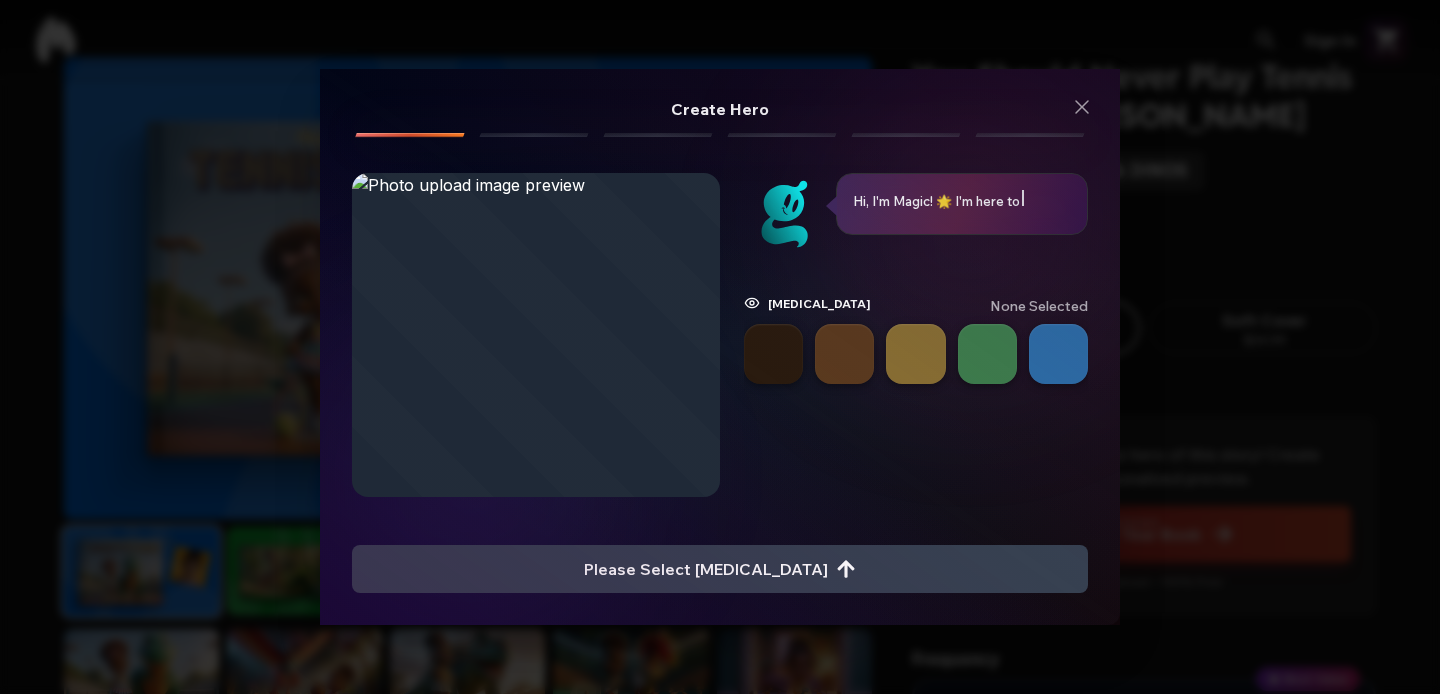 click at bounding box center [844, 353] 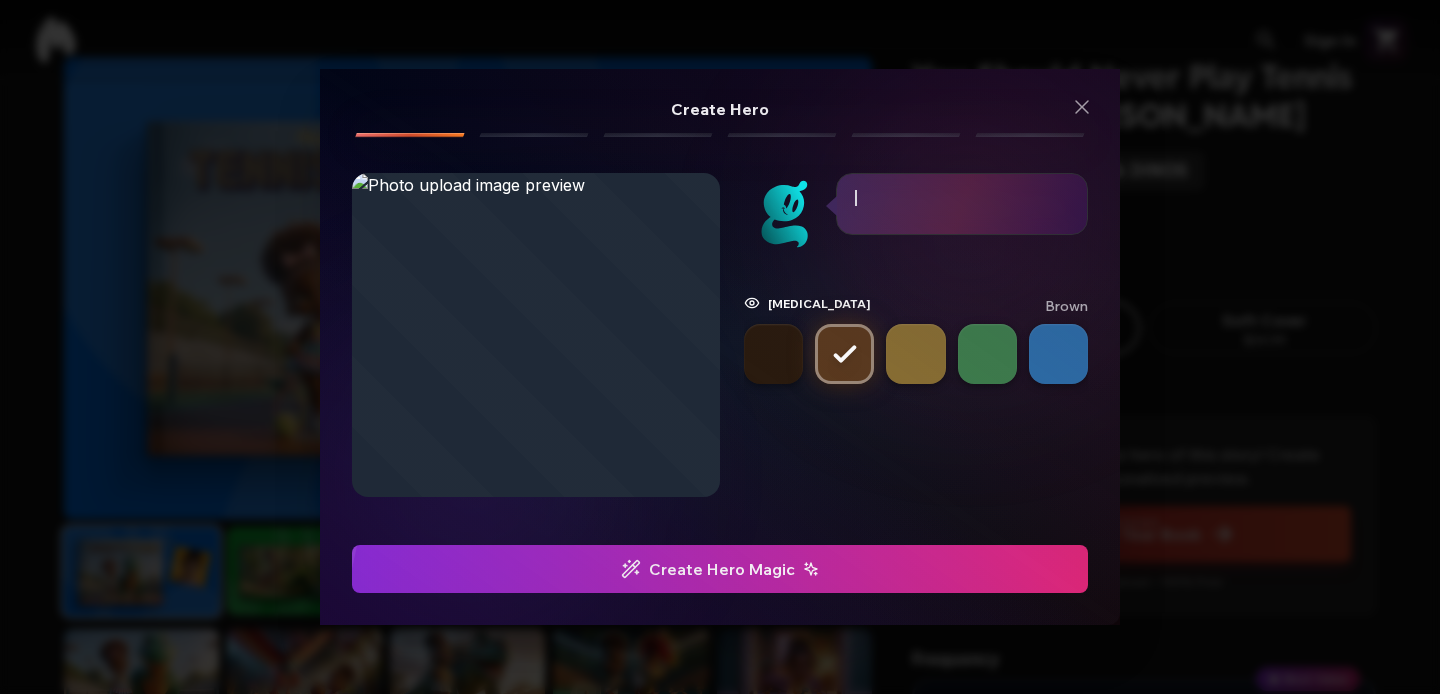 click at bounding box center [915, 353] 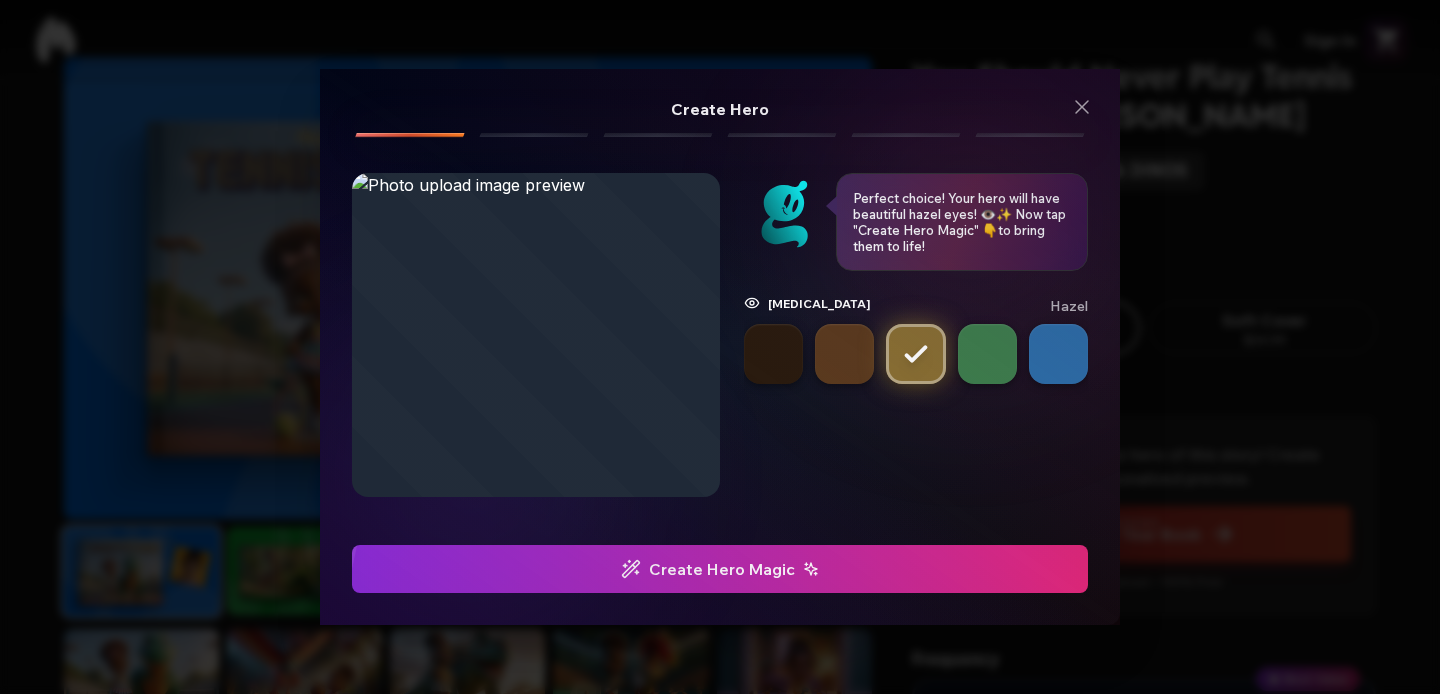 click on "Create Hero Magic" at bounding box center [720, 569] 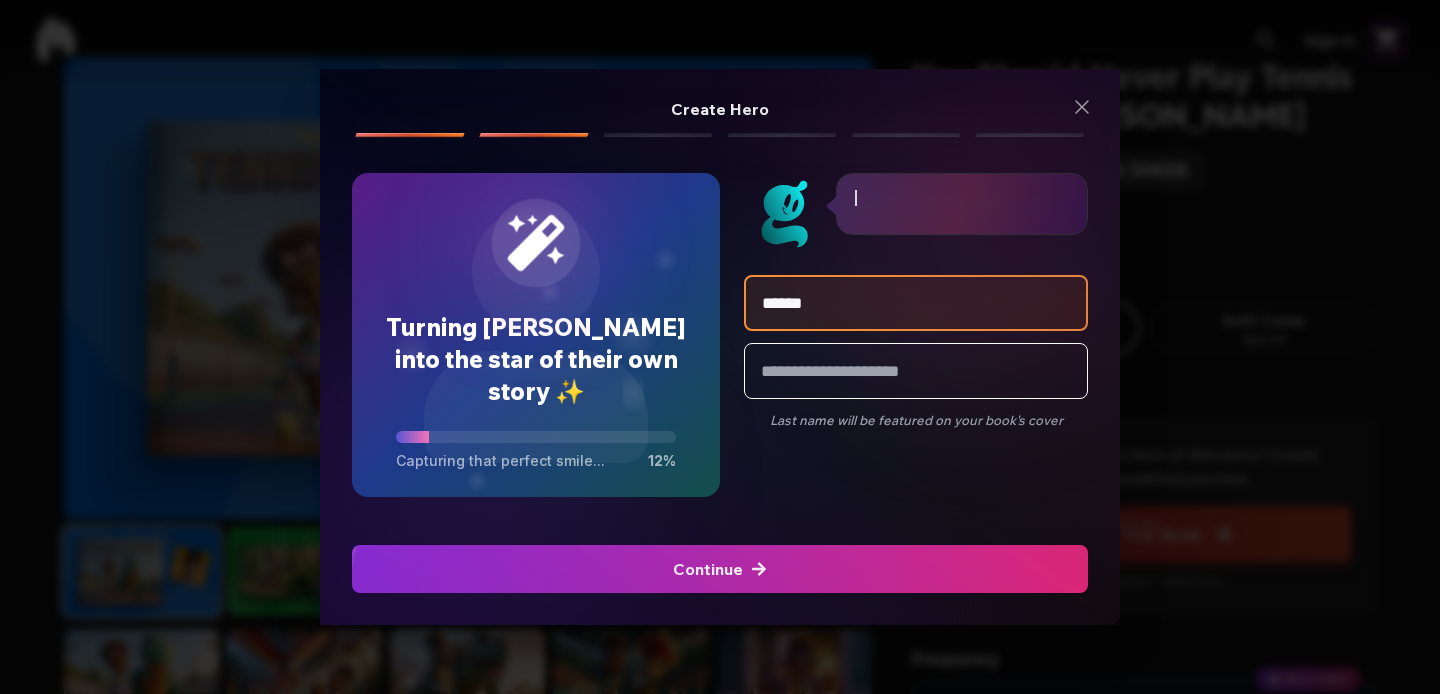 type on "******" 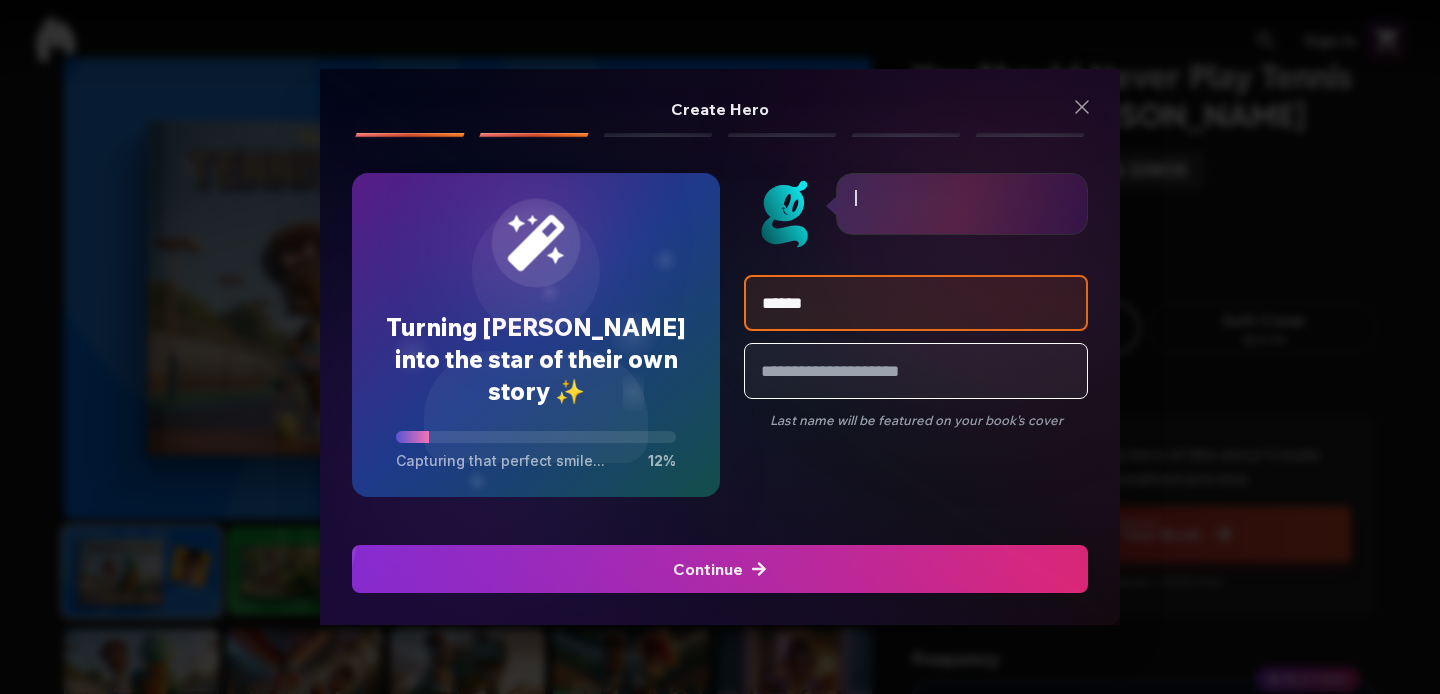 click at bounding box center [916, 371] 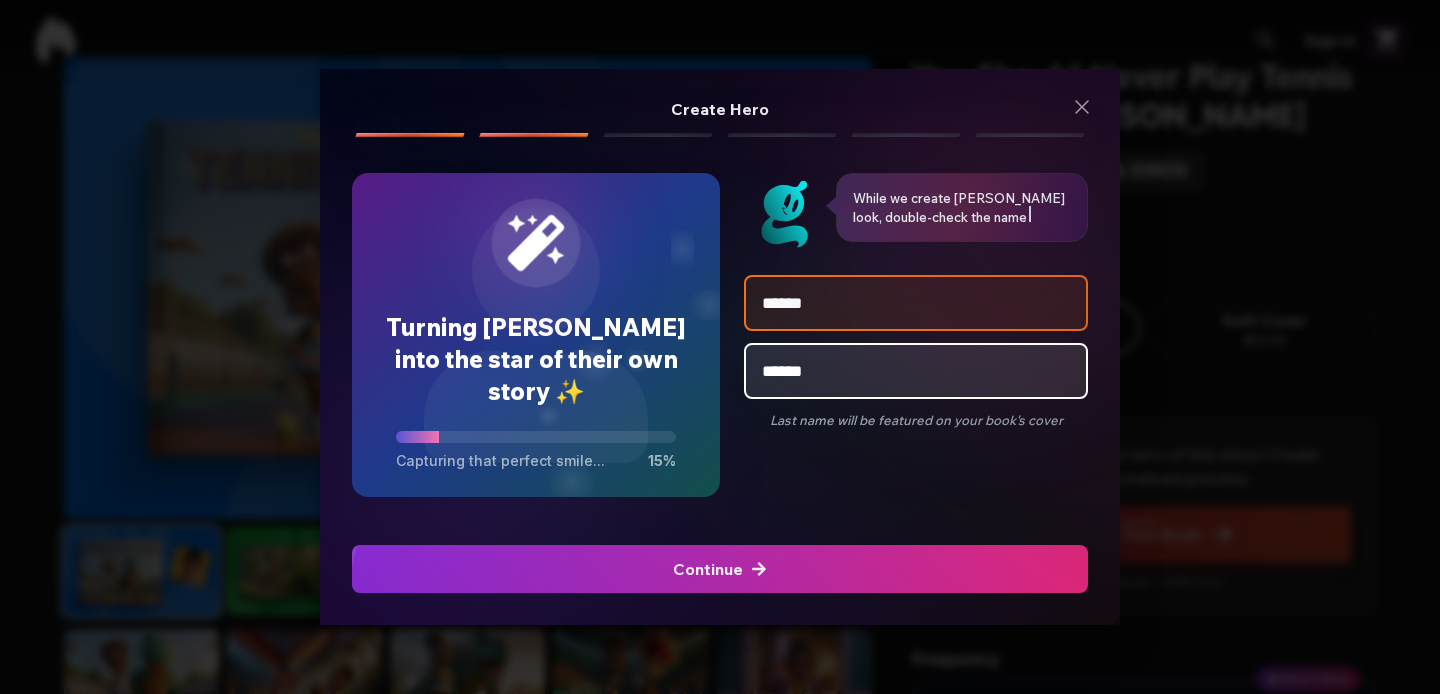 type on "******" 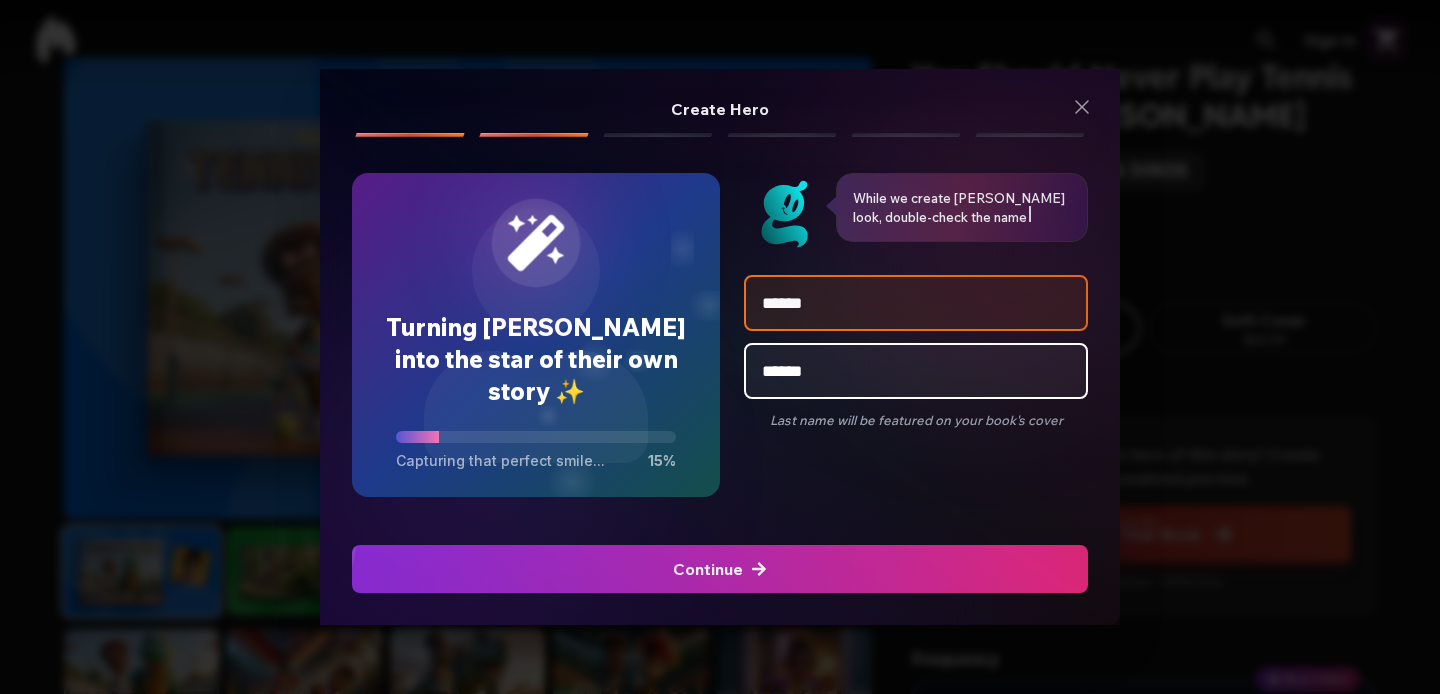 click at bounding box center [-736, 569] 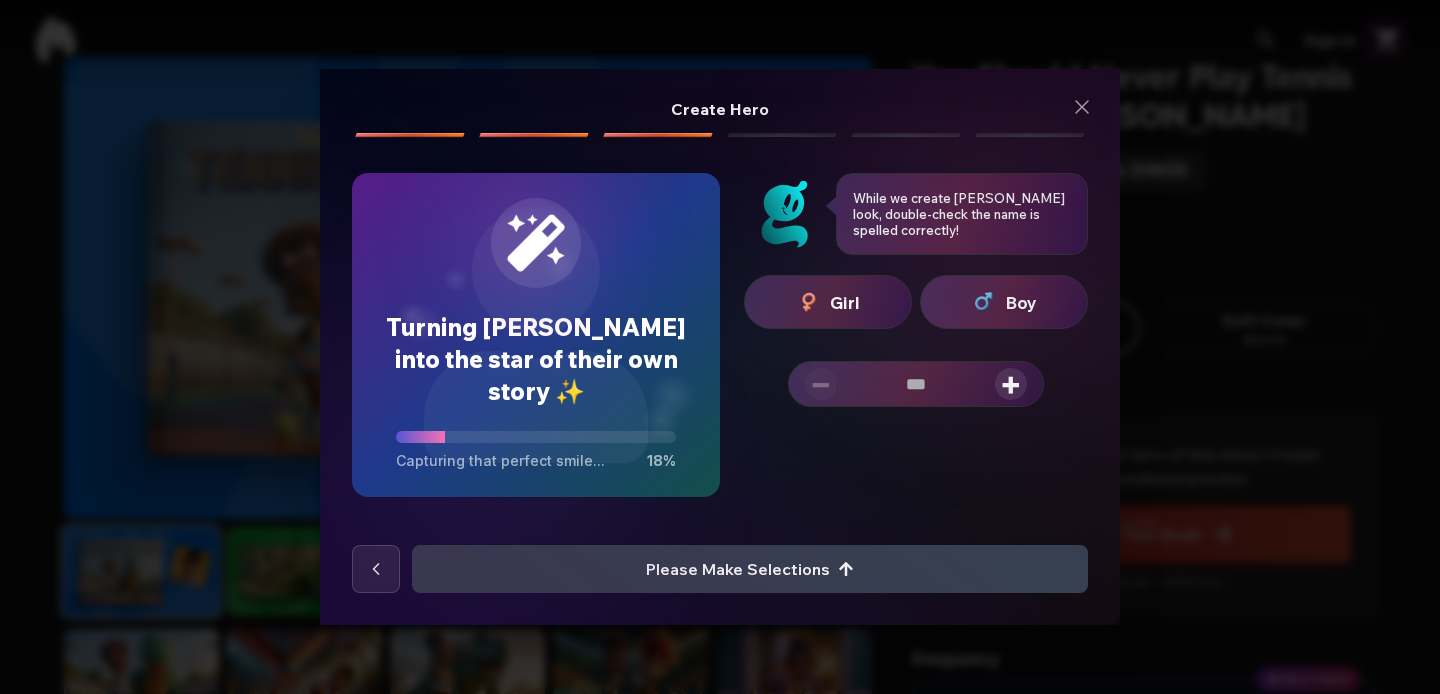 click on "Boy" at bounding box center (1004, 302) 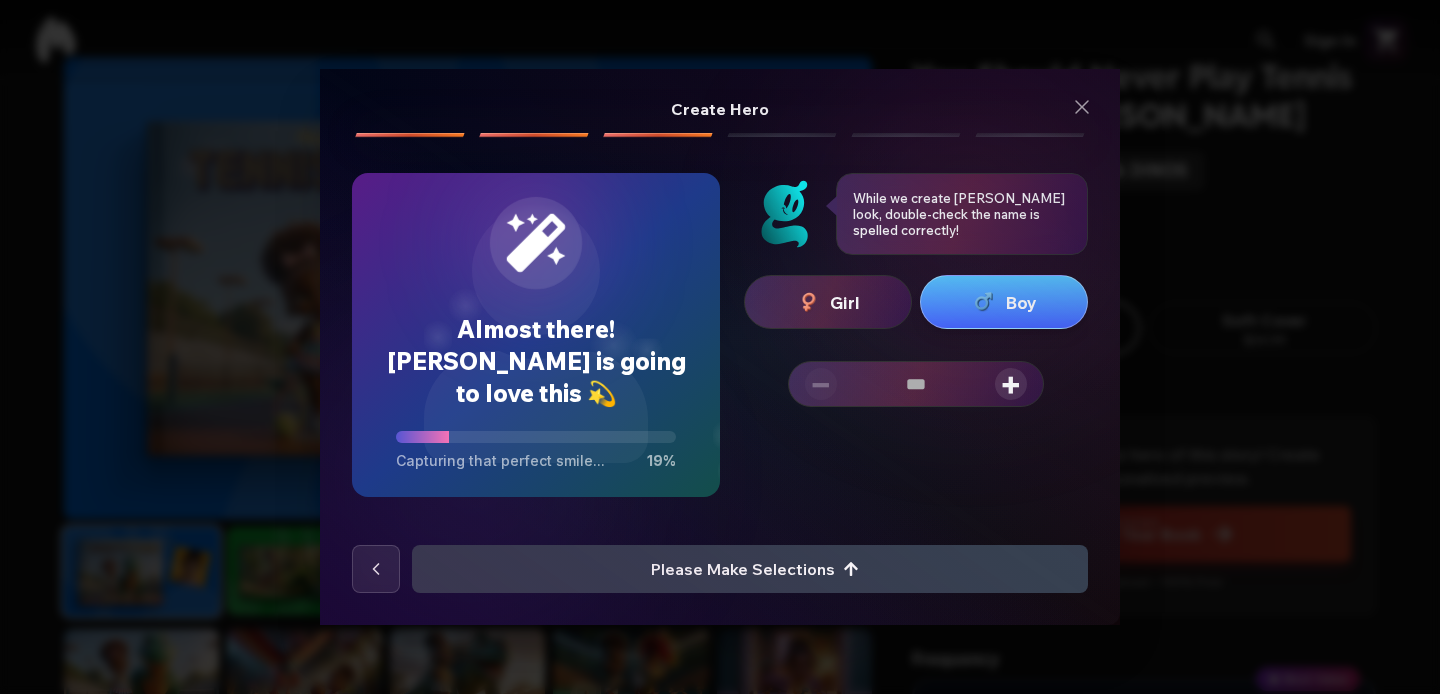 click on "+" at bounding box center (1011, 384) 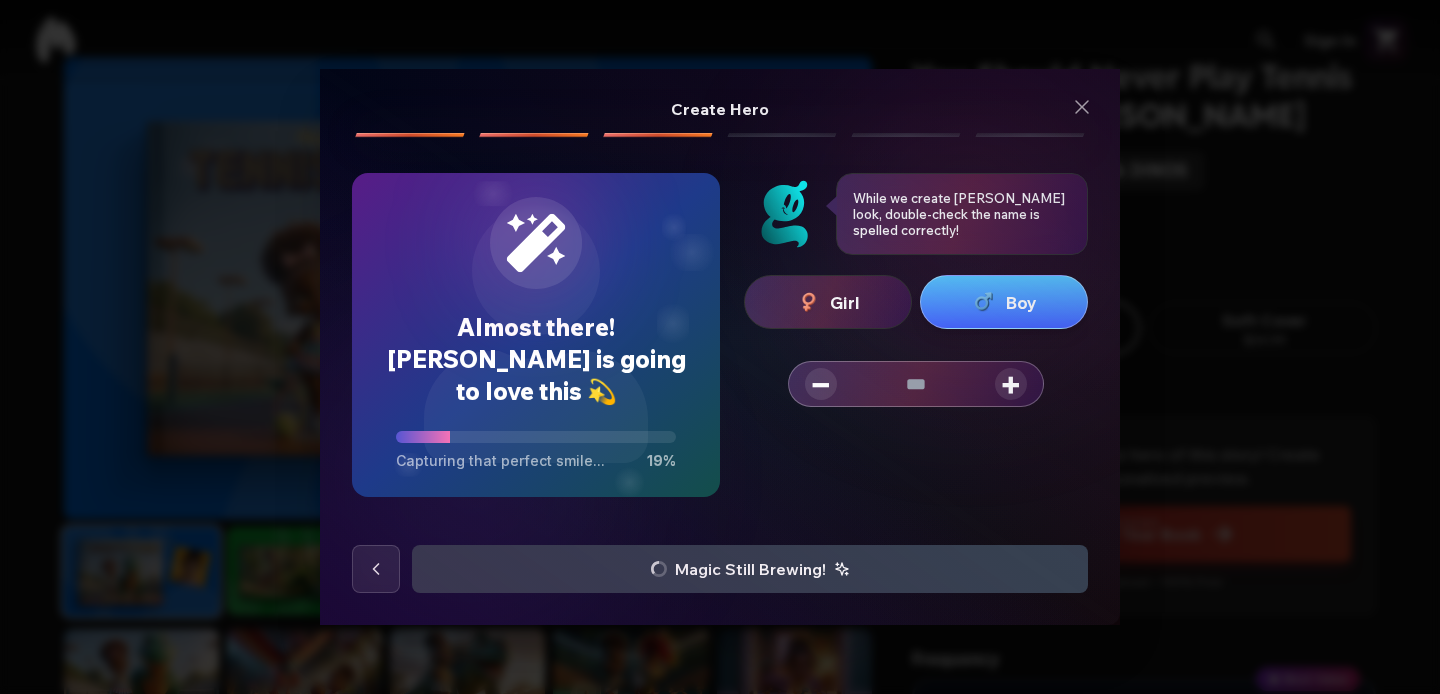 click on "+" at bounding box center [1011, 384] 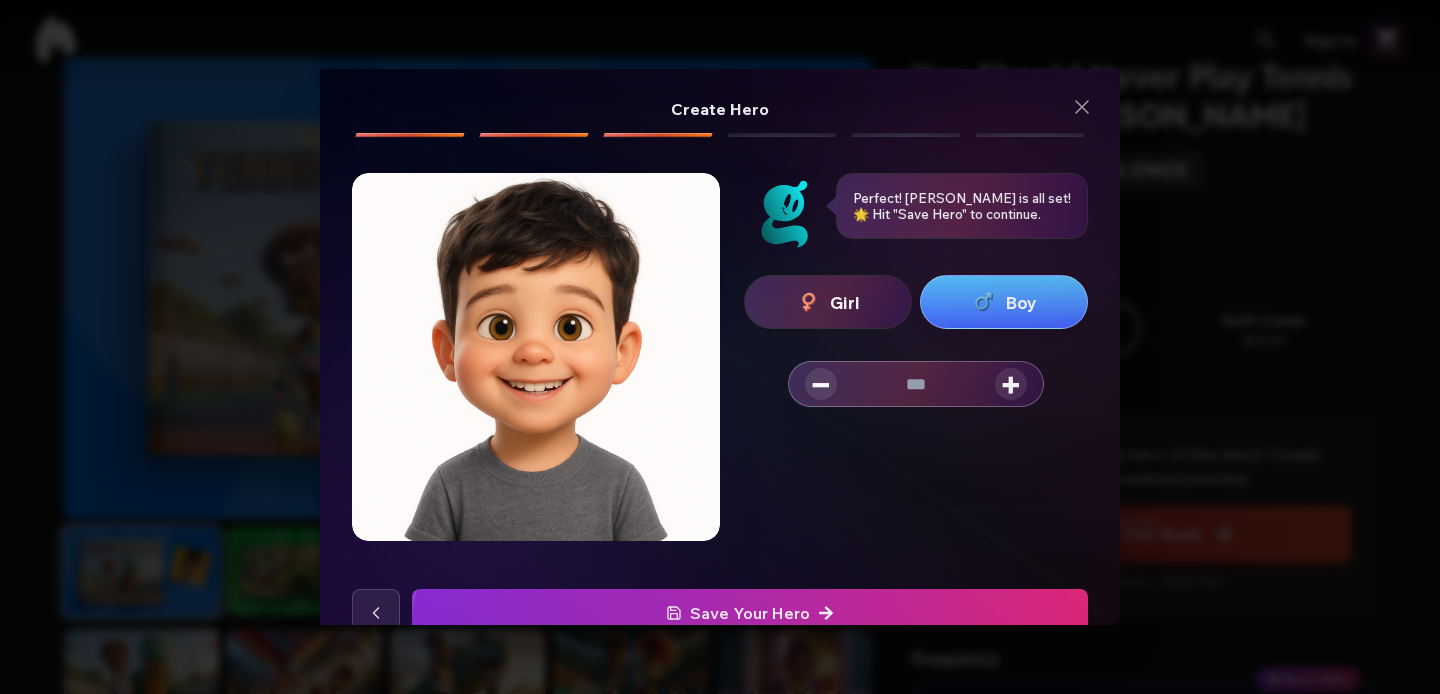 scroll, scrollTop: 45, scrollLeft: 0, axis: vertical 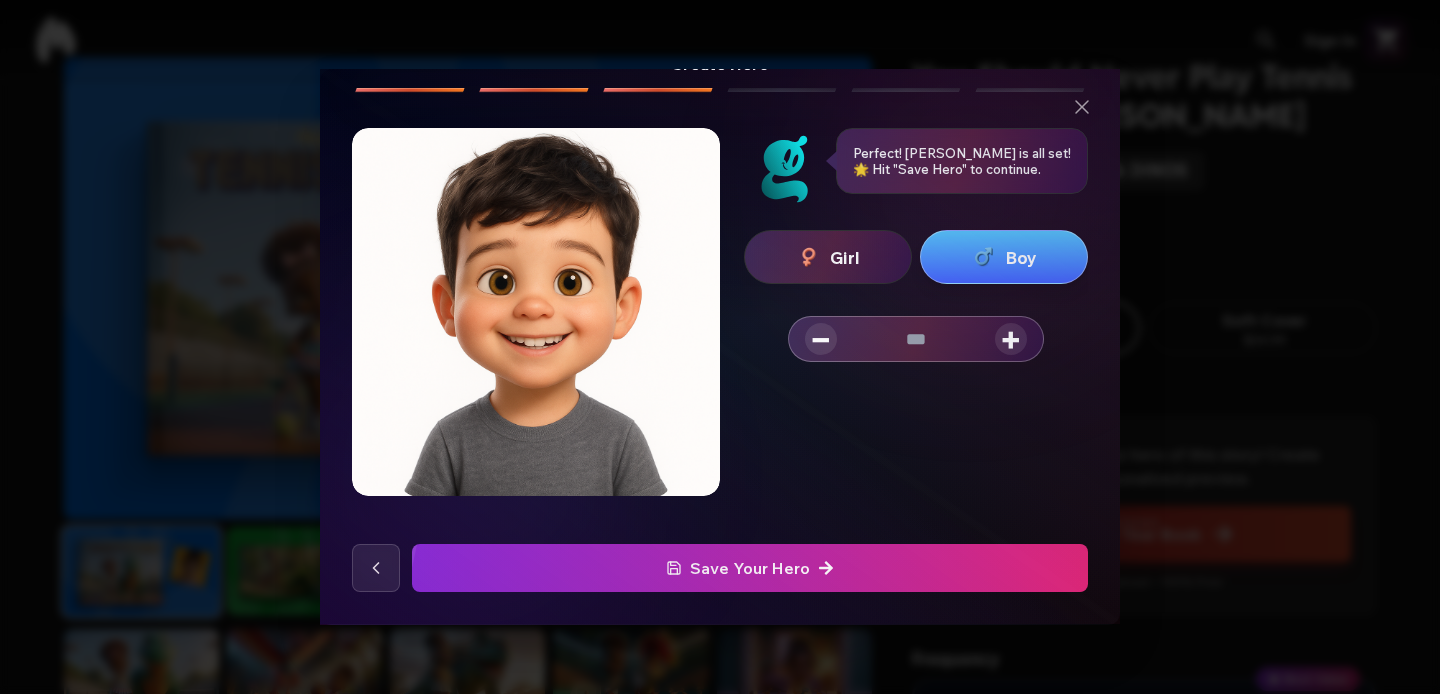 click at bounding box center [750, 568] 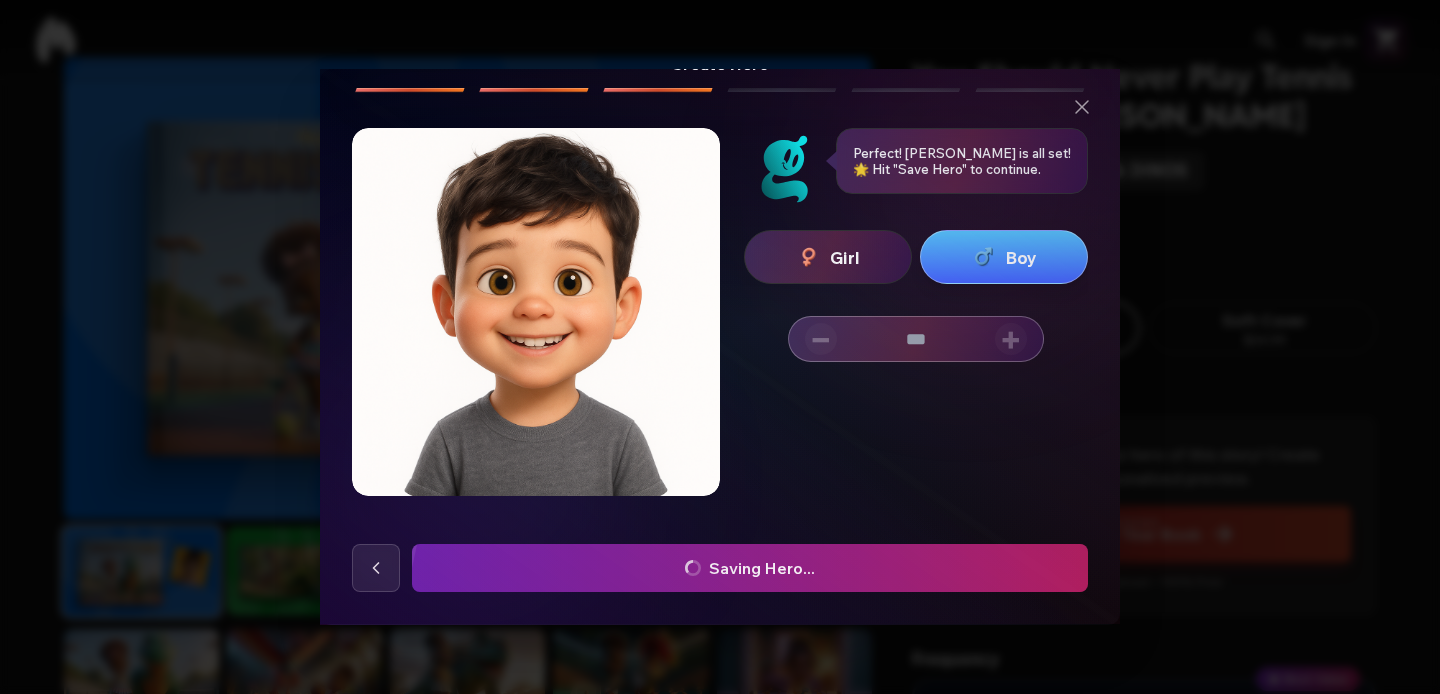 scroll, scrollTop: 0, scrollLeft: 0, axis: both 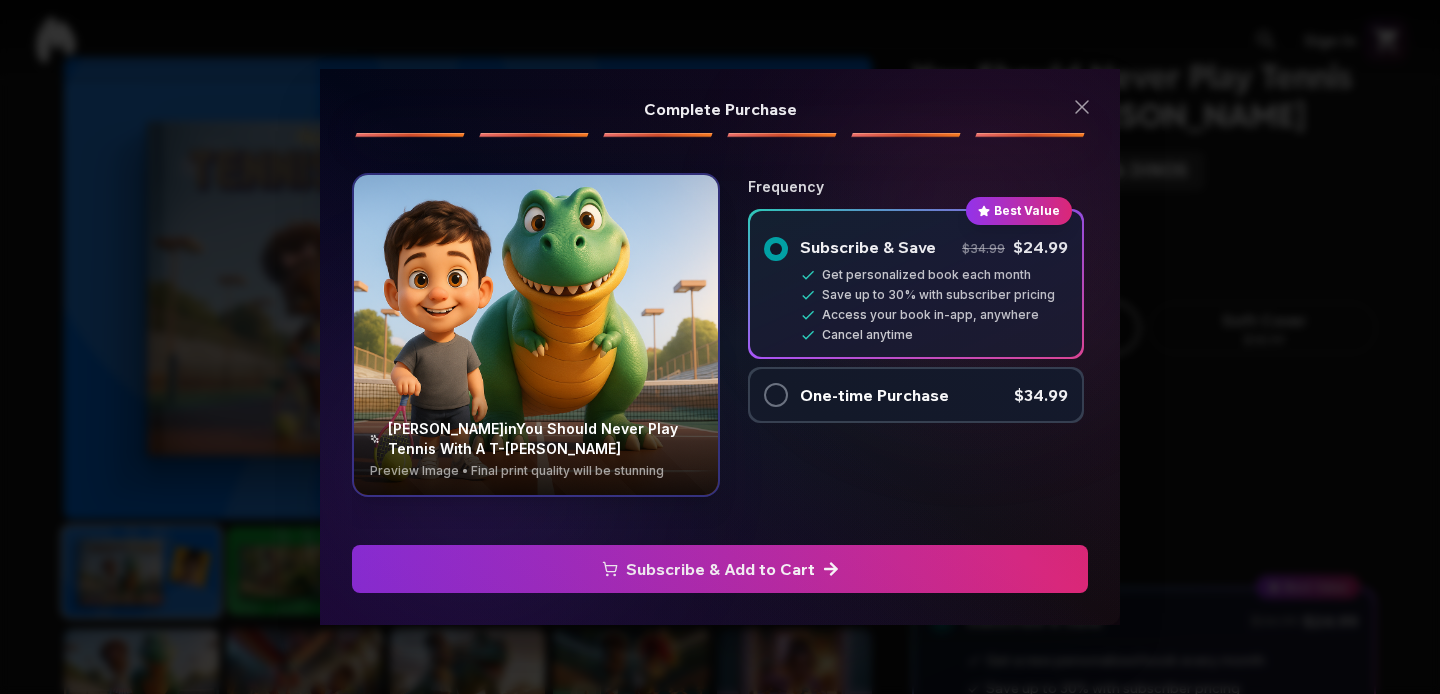 click on "One-time Purchase" at bounding box center (874, 395) 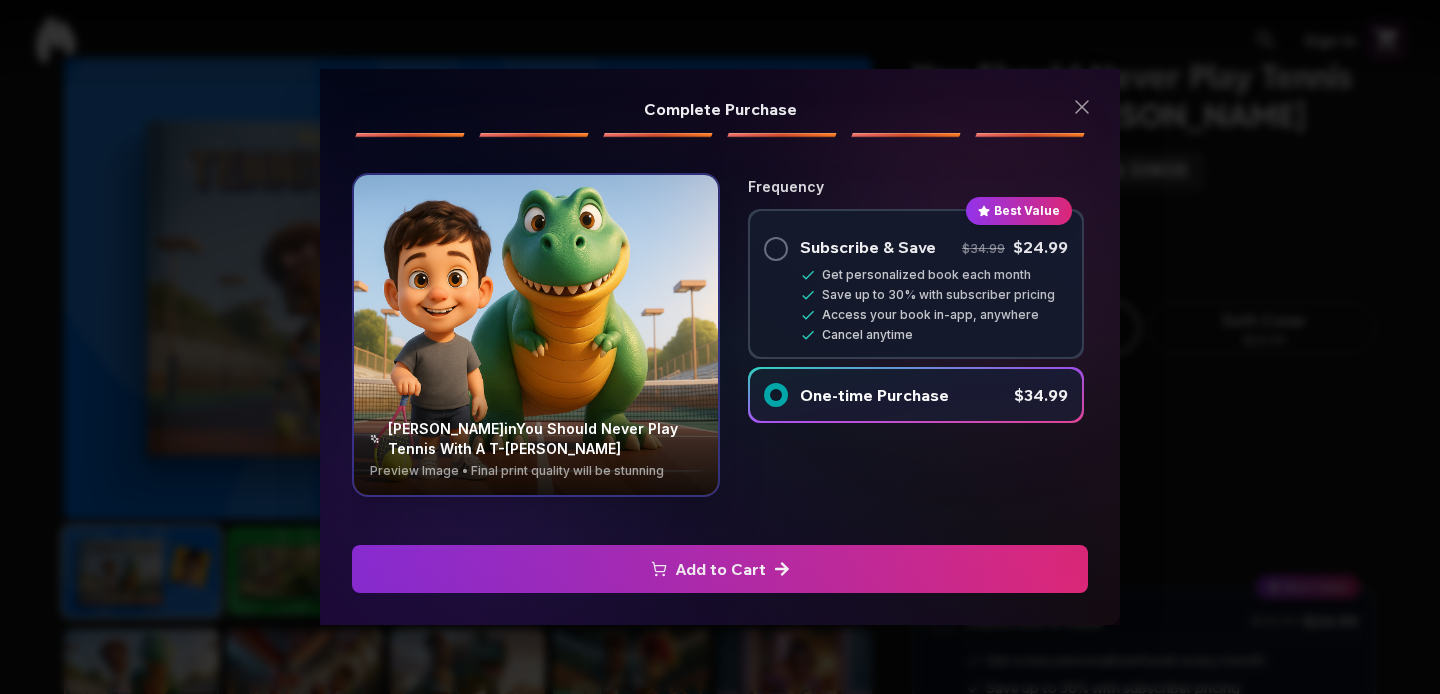 click on "Add to Cart" at bounding box center [720, 569] 